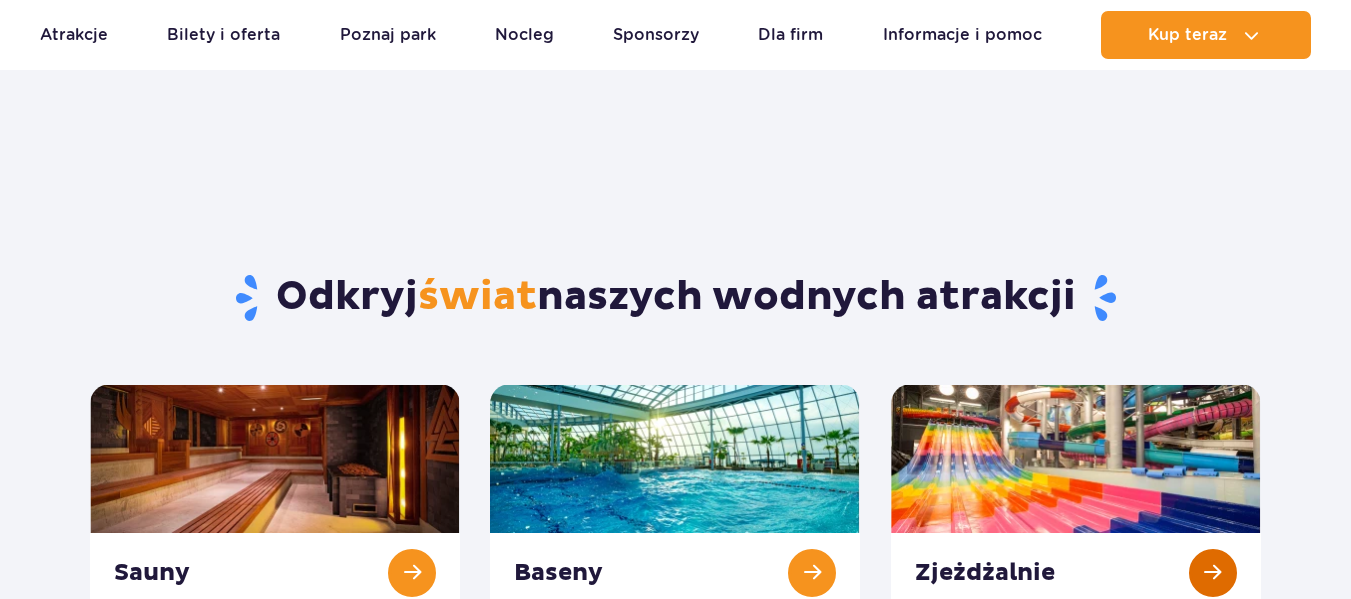 scroll, scrollTop: 200, scrollLeft: 0, axis: vertical 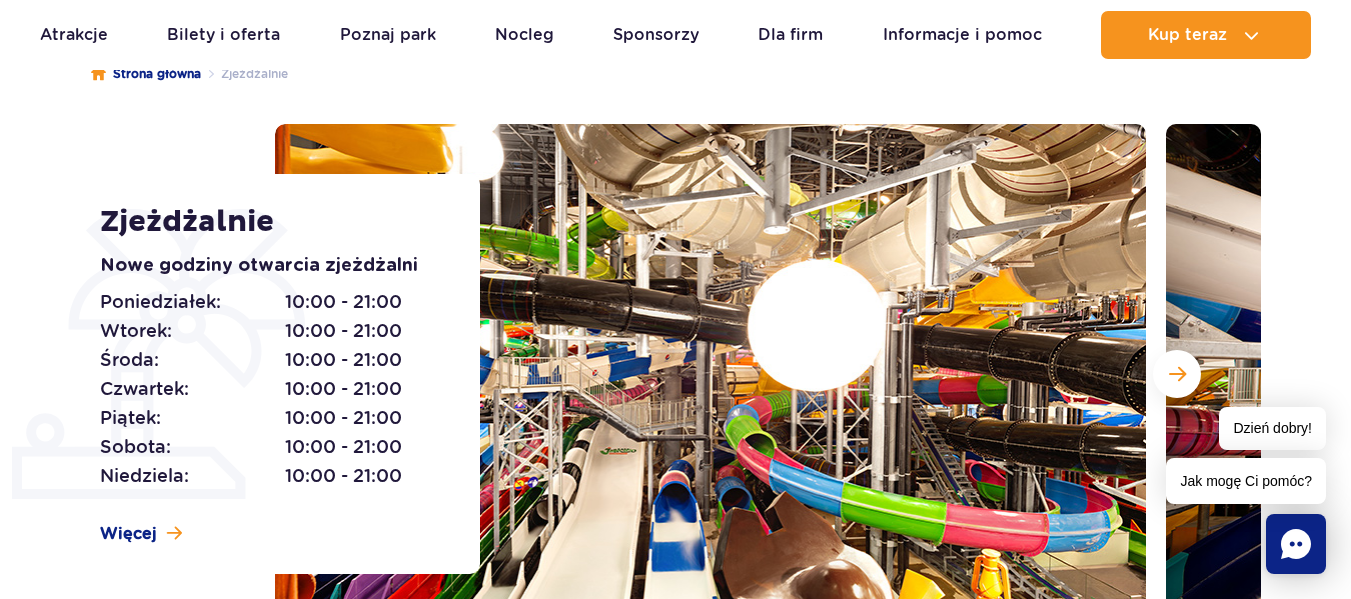 click at bounding box center [710, 374] 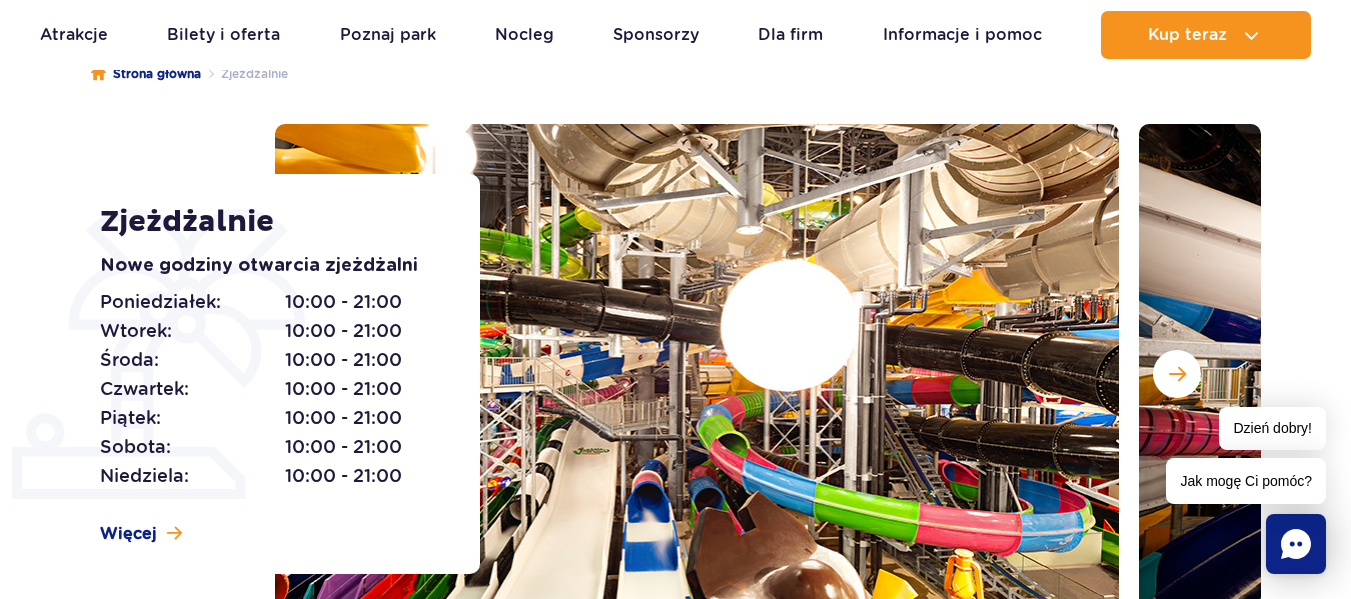 click at bounding box center [683, 374] 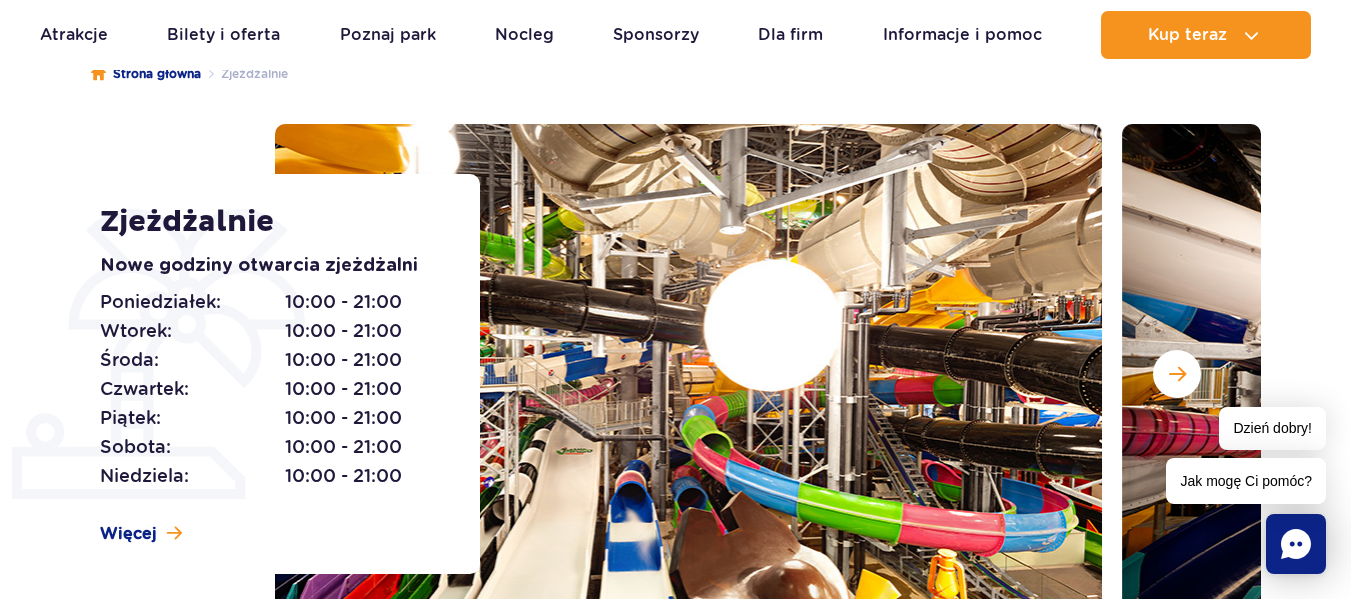 click at bounding box center (666, 374) 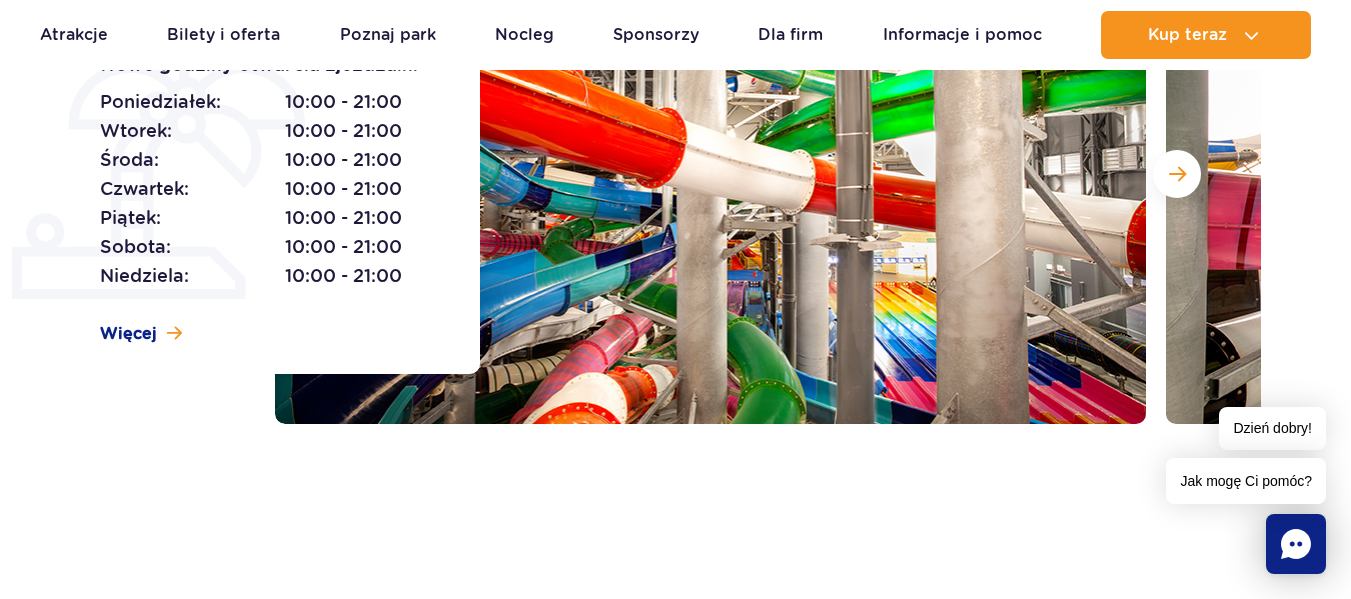 click at bounding box center (710, 174) 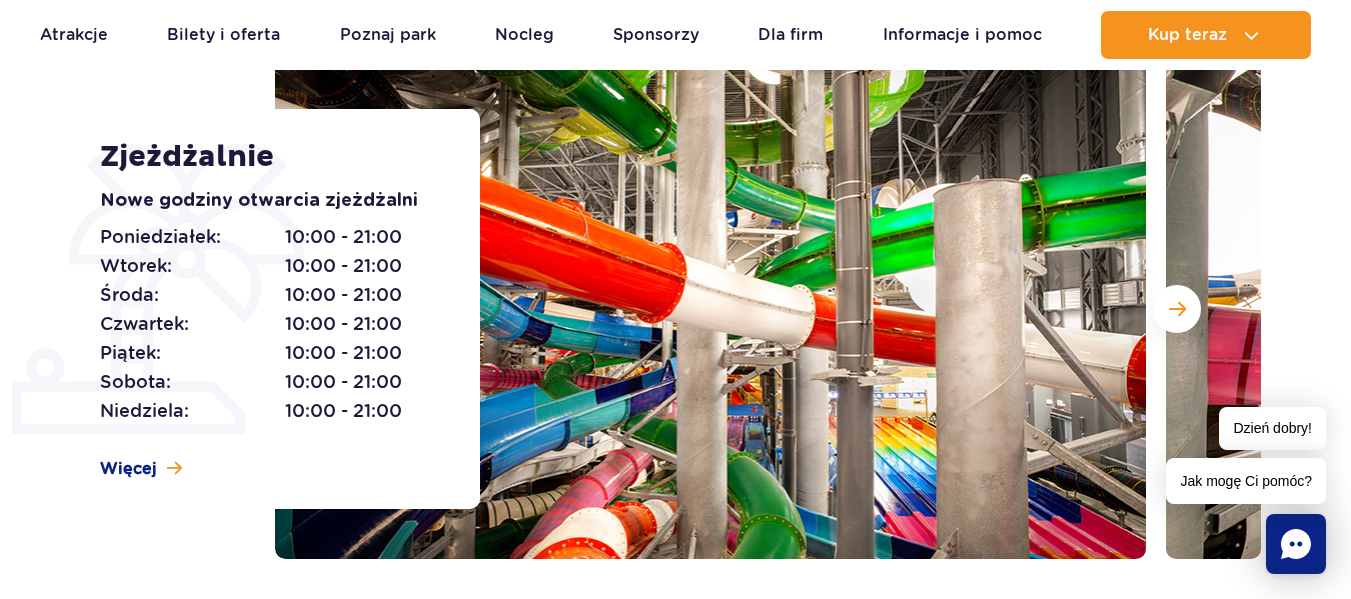 scroll, scrollTop: 200, scrollLeft: 0, axis: vertical 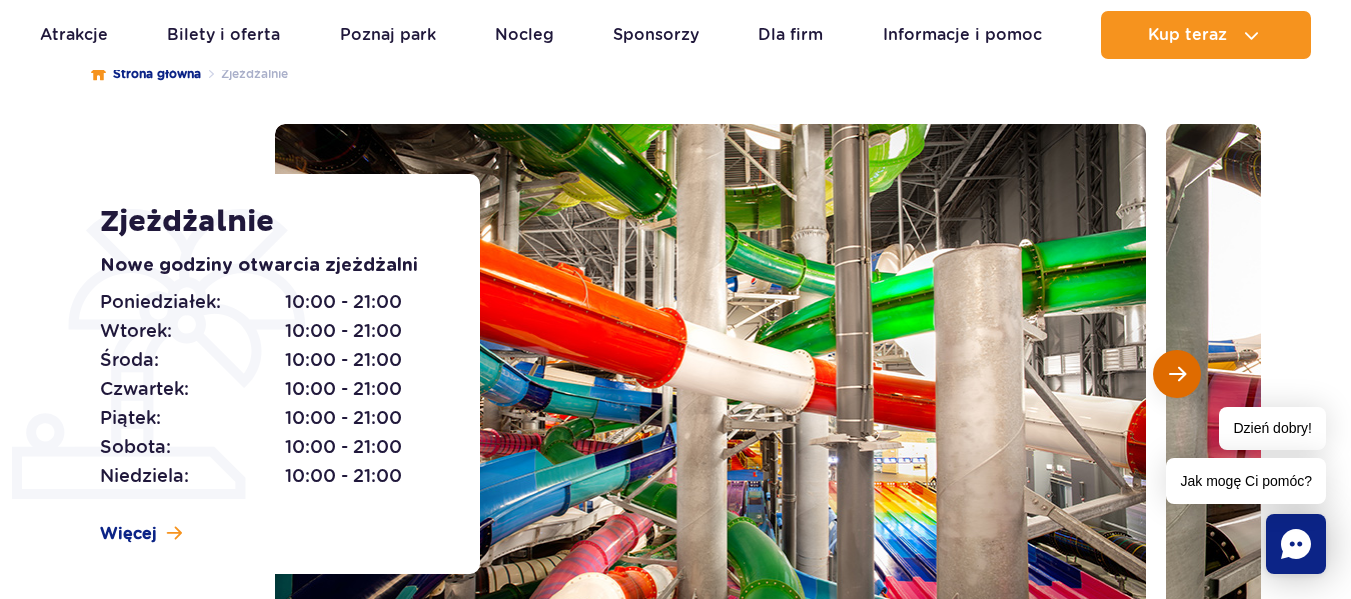 click at bounding box center (1177, 374) 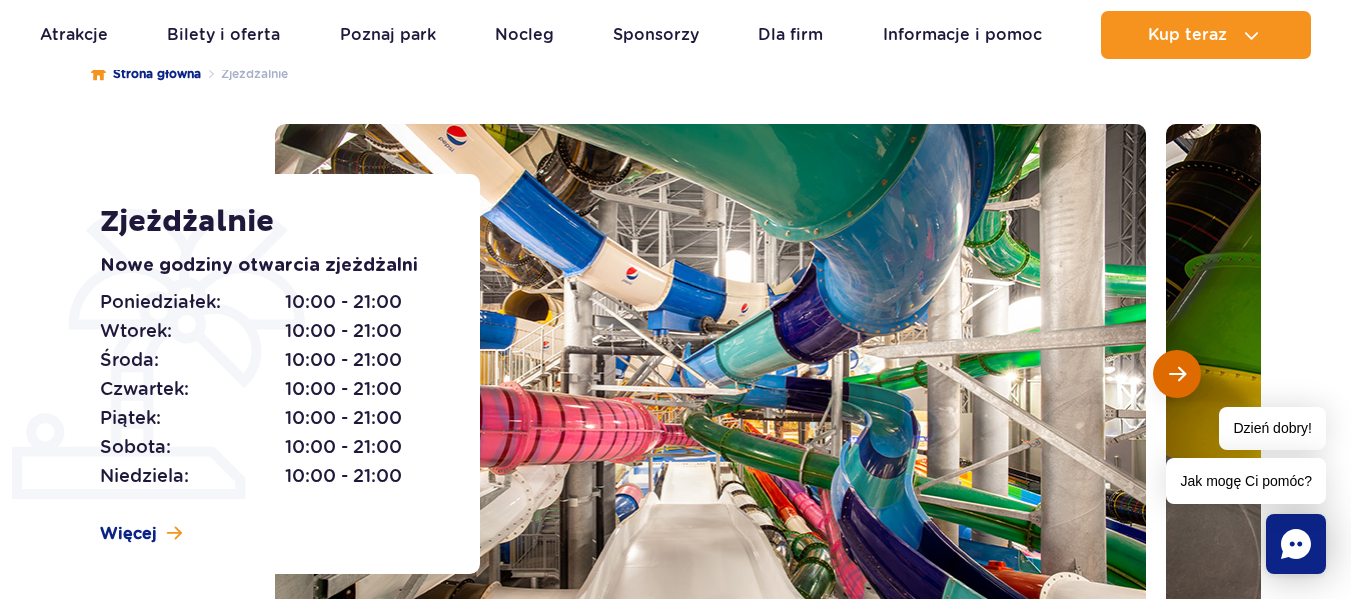 click at bounding box center (1177, 374) 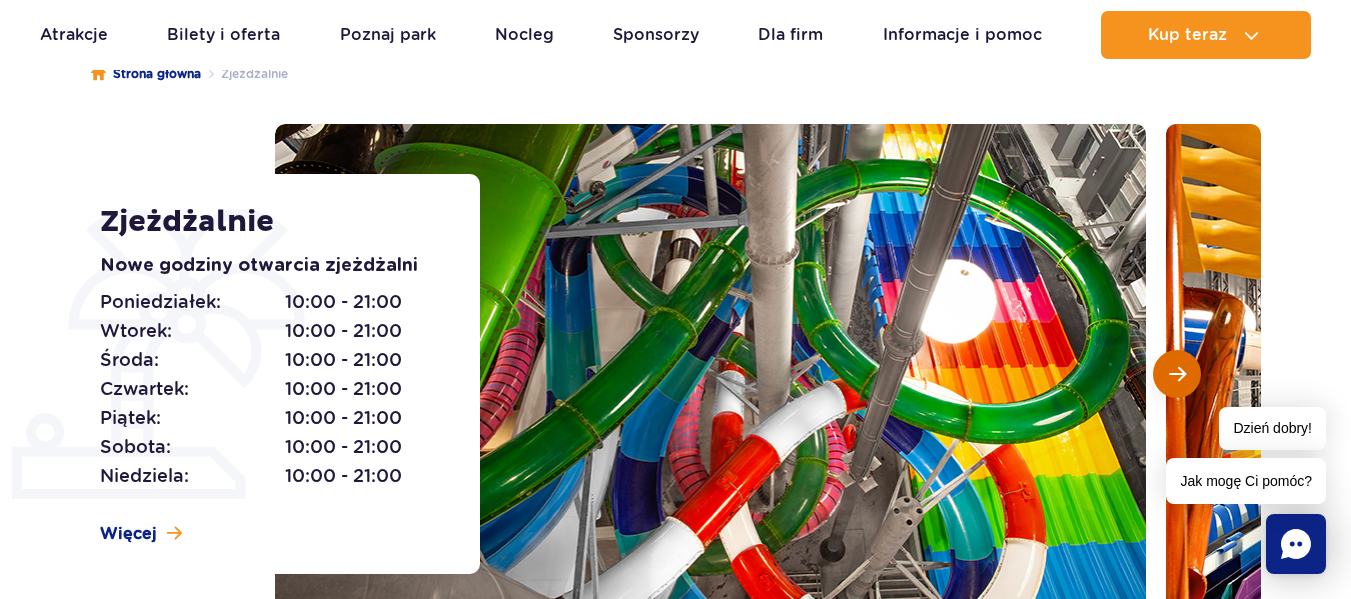 click at bounding box center (1177, 374) 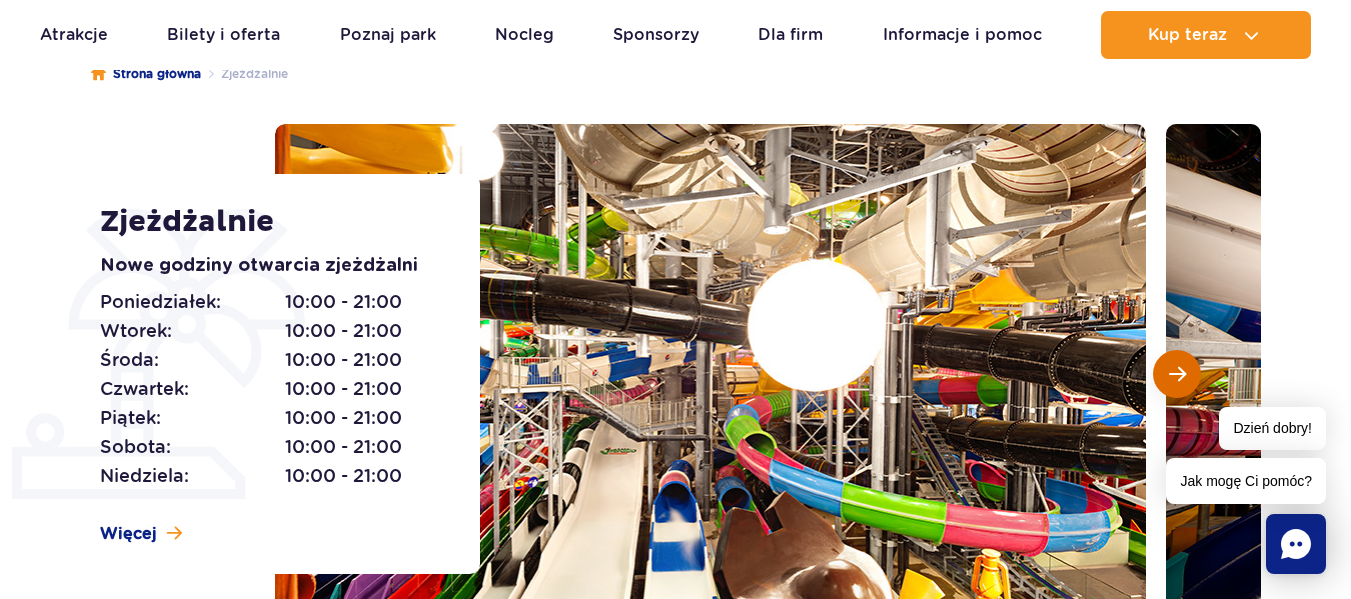 click at bounding box center [1177, 374] 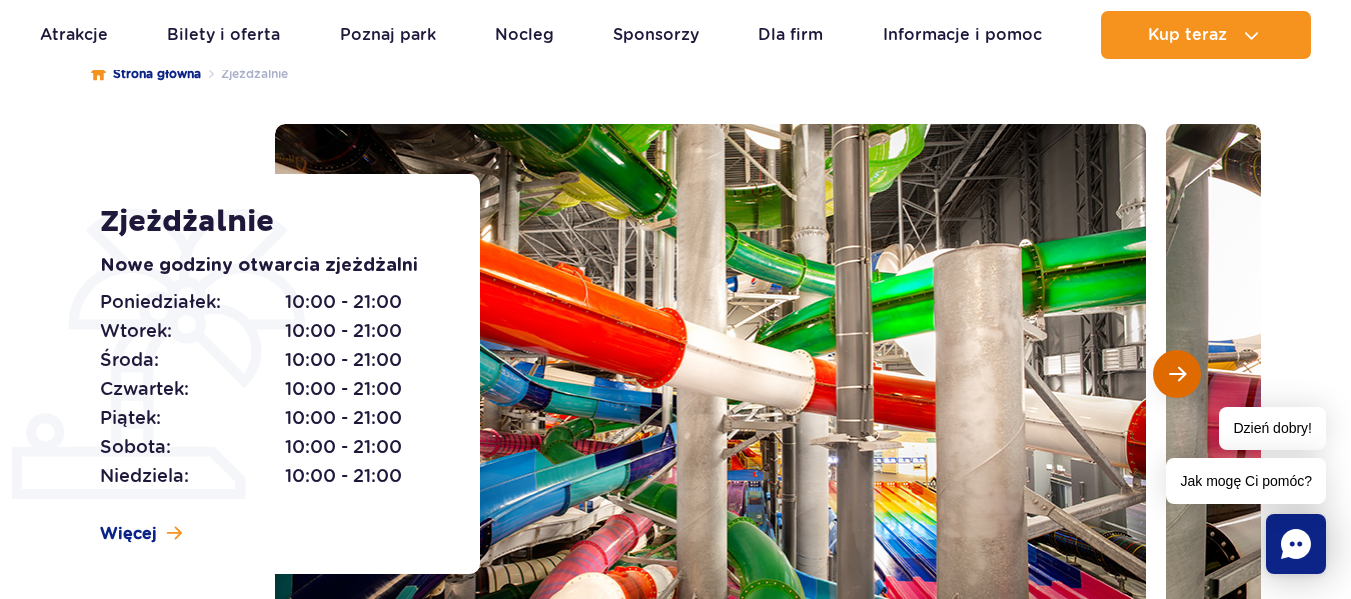 click at bounding box center [1177, 374] 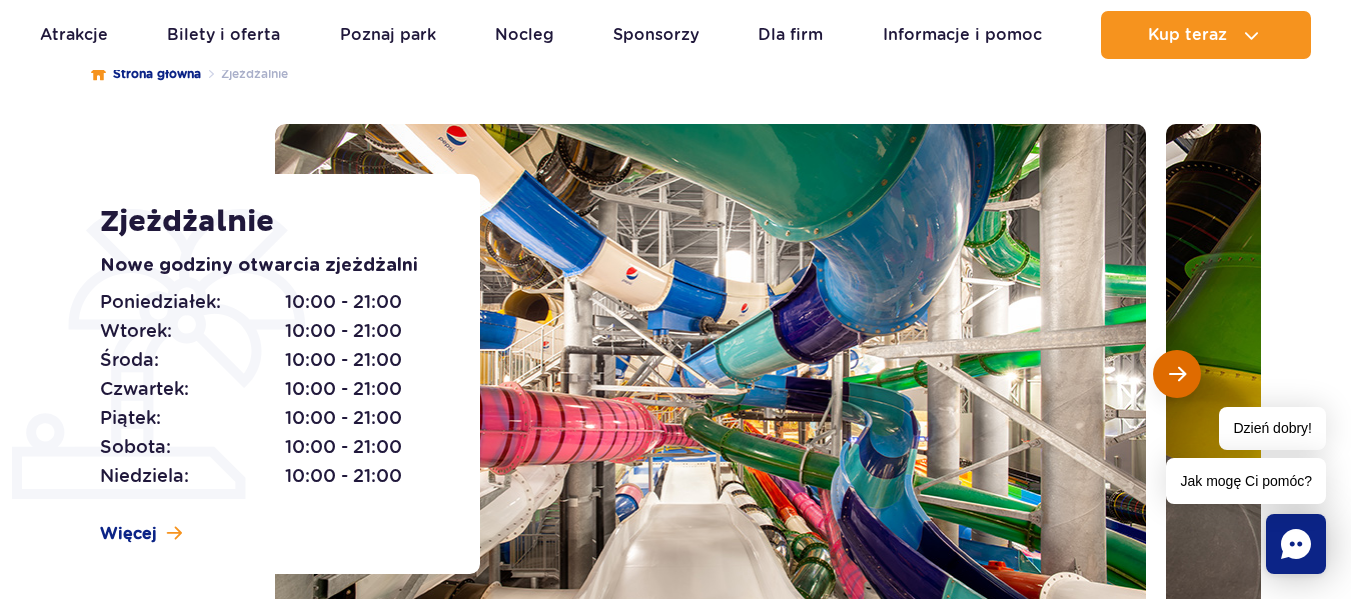 click at bounding box center [1177, 374] 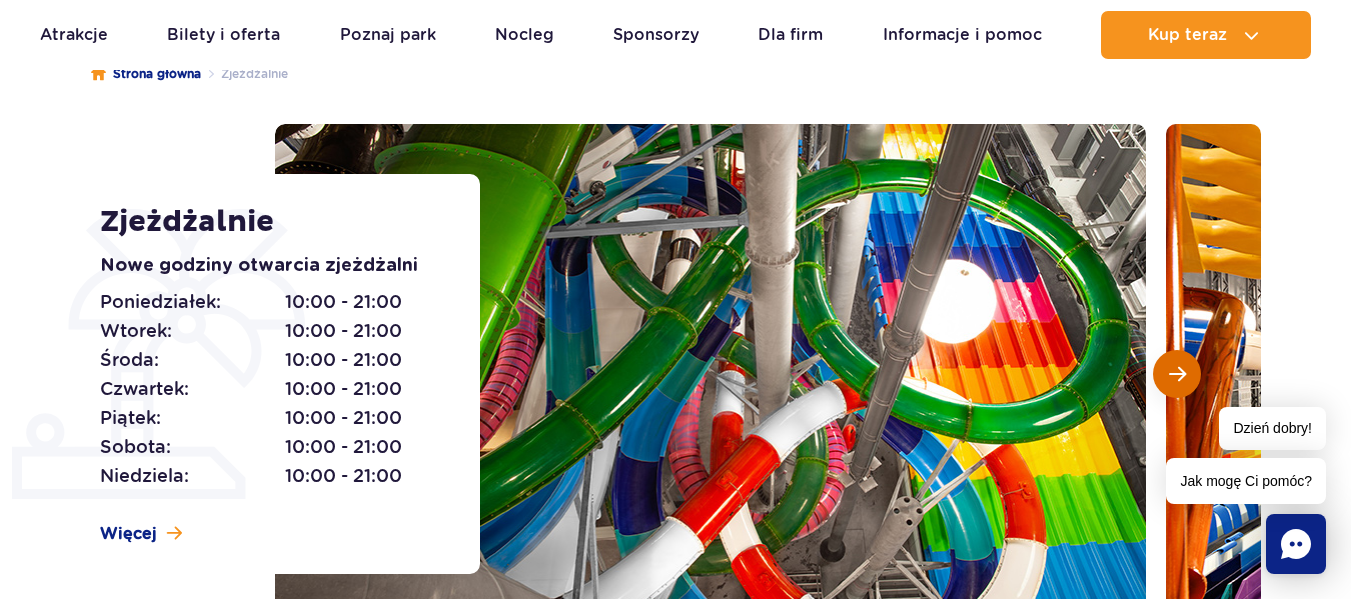 click at bounding box center (1177, 374) 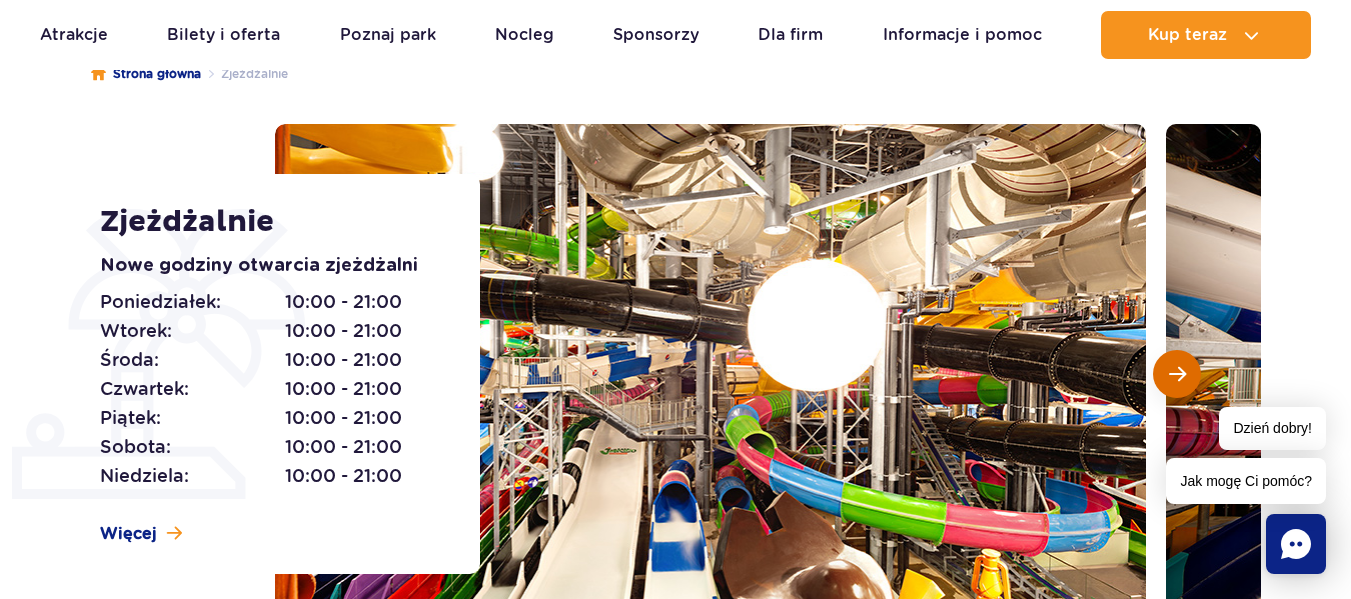 click at bounding box center [1177, 374] 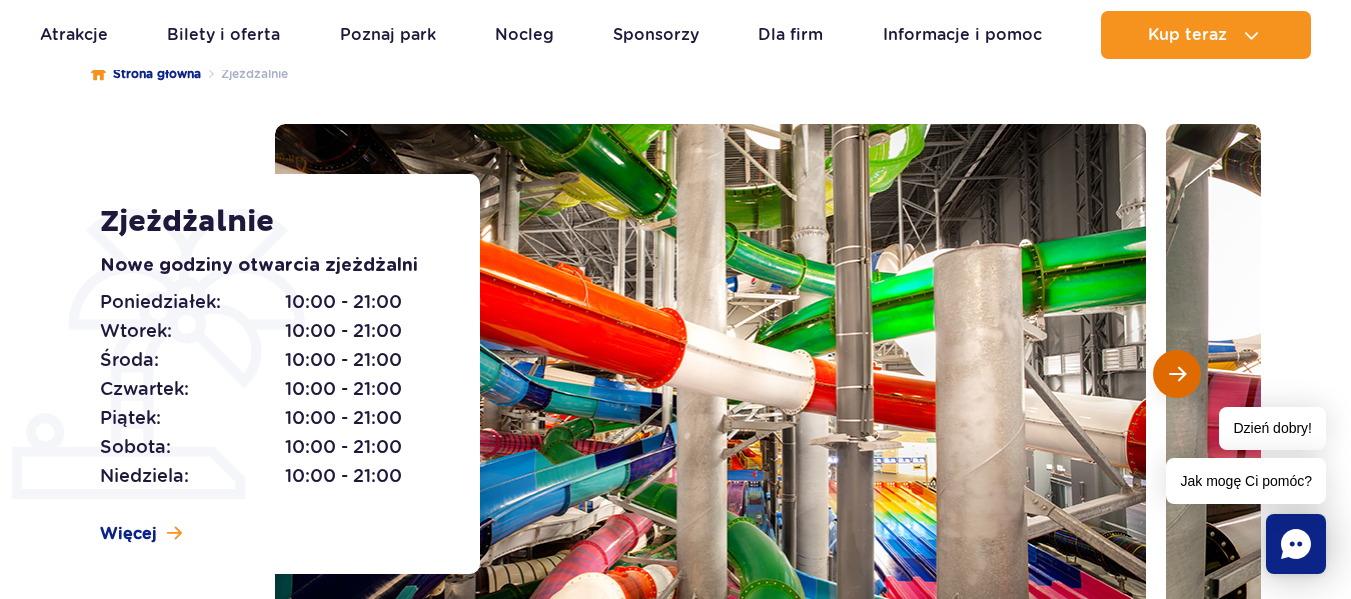 click at bounding box center [1177, 374] 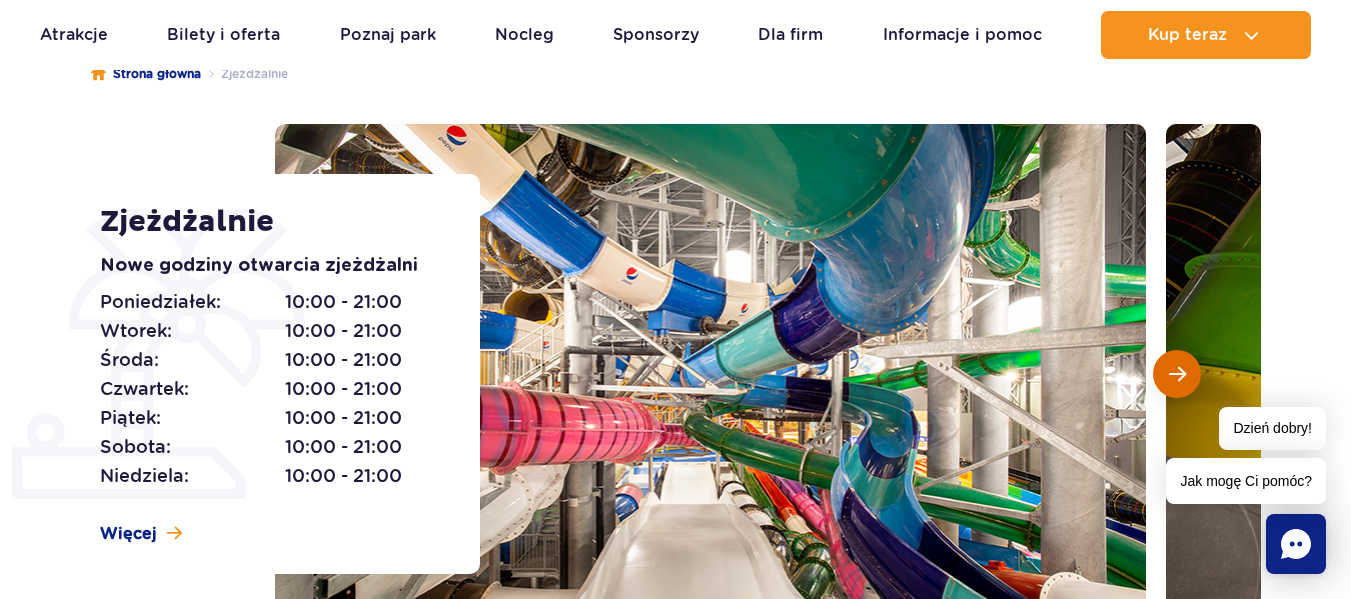 click at bounding box center (1177, 374) 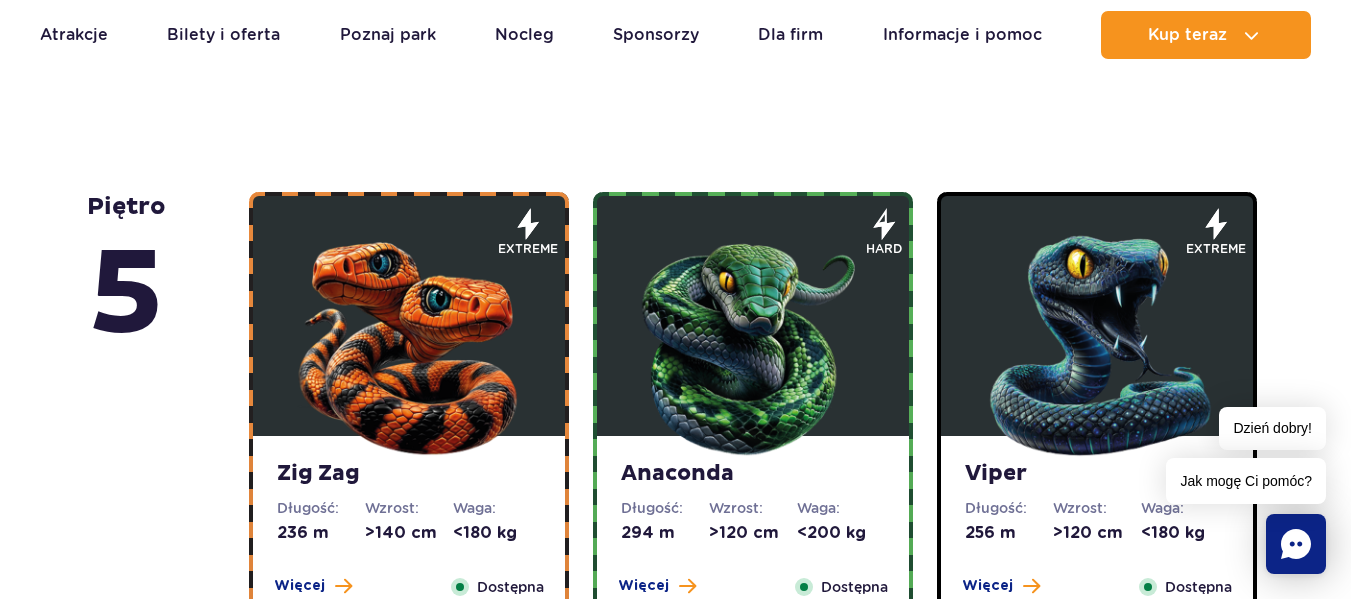 scroll, scrollTop: 1200, scrollLeft: 0, axis: vertical 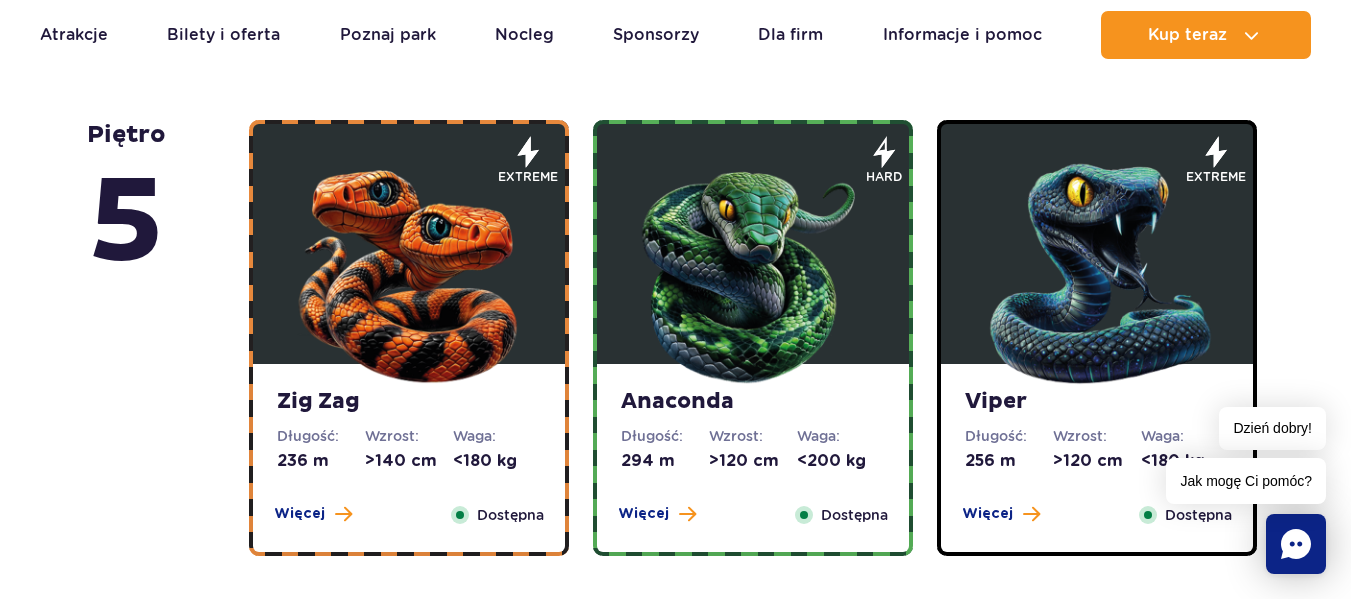 click at bounding box center [753, 269] 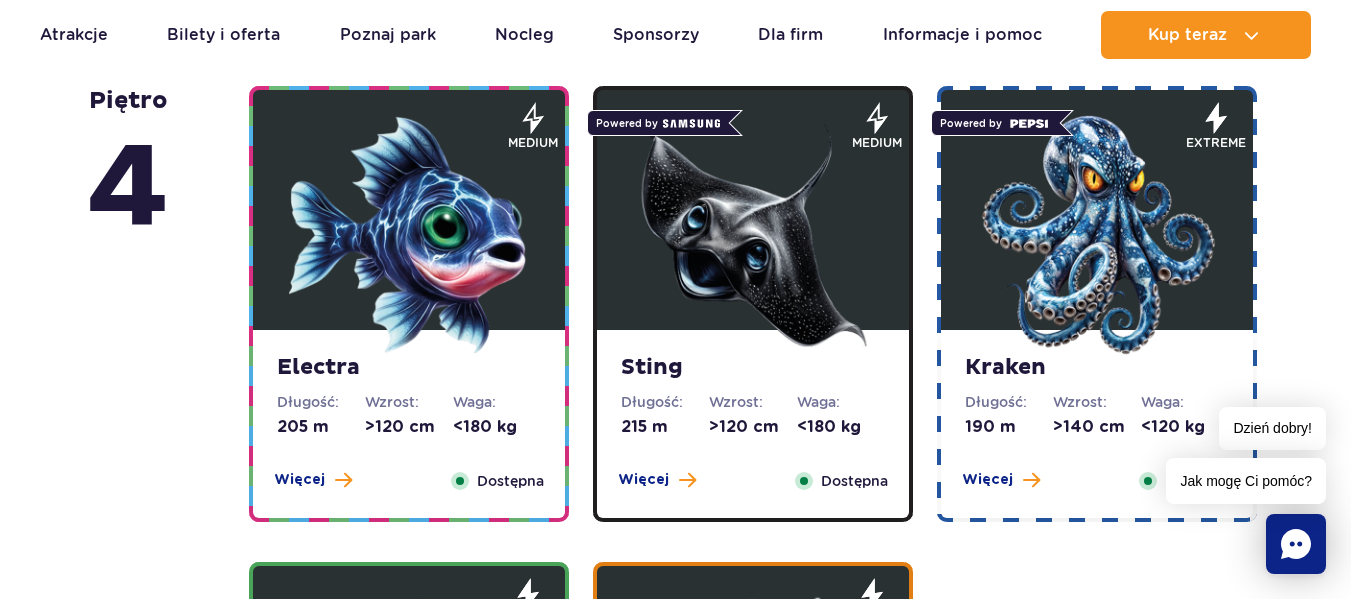 scroll, scrollTop: 2481, scrollLeft: 0, axis: vertical 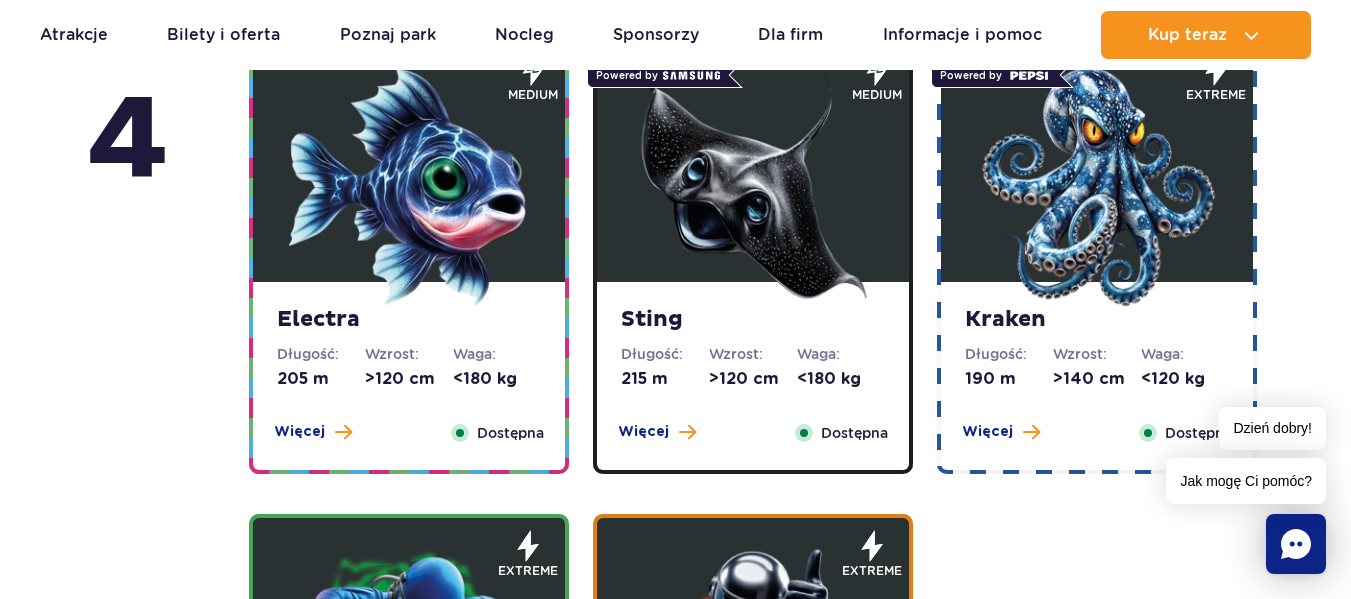 click at bounding box center (1097, 187) 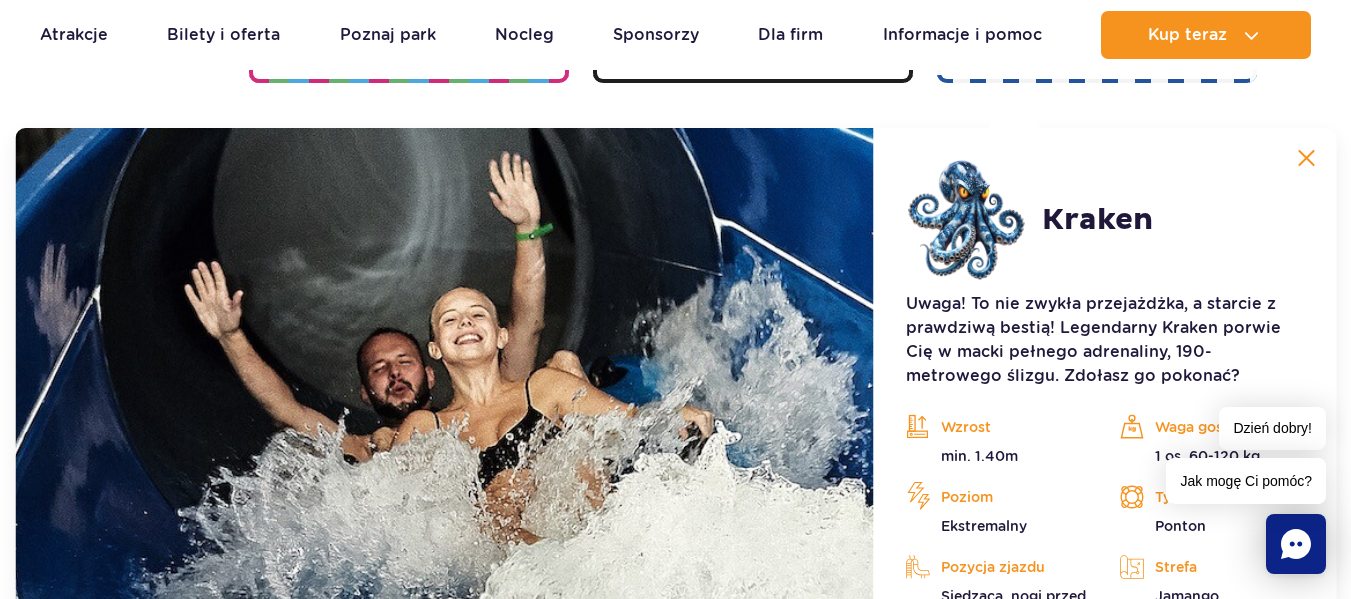 scroll, scrollTop: 2237, scrollLeft: 0, axis: vertical 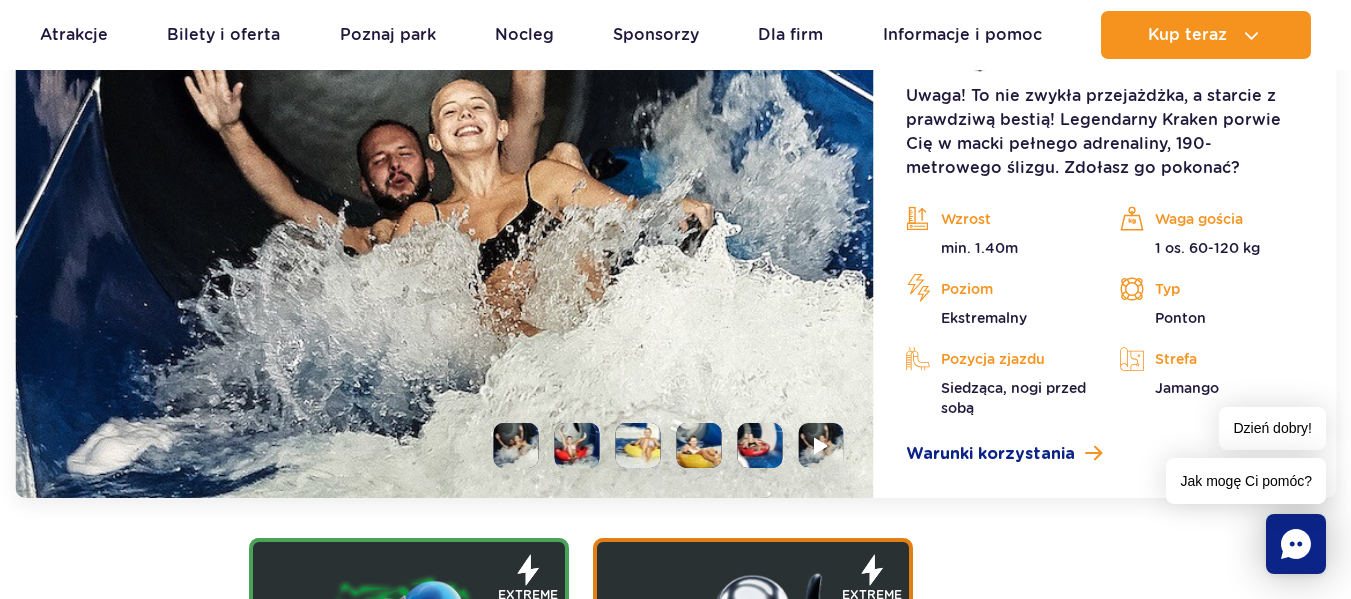 click at bounding box center [638, 445] 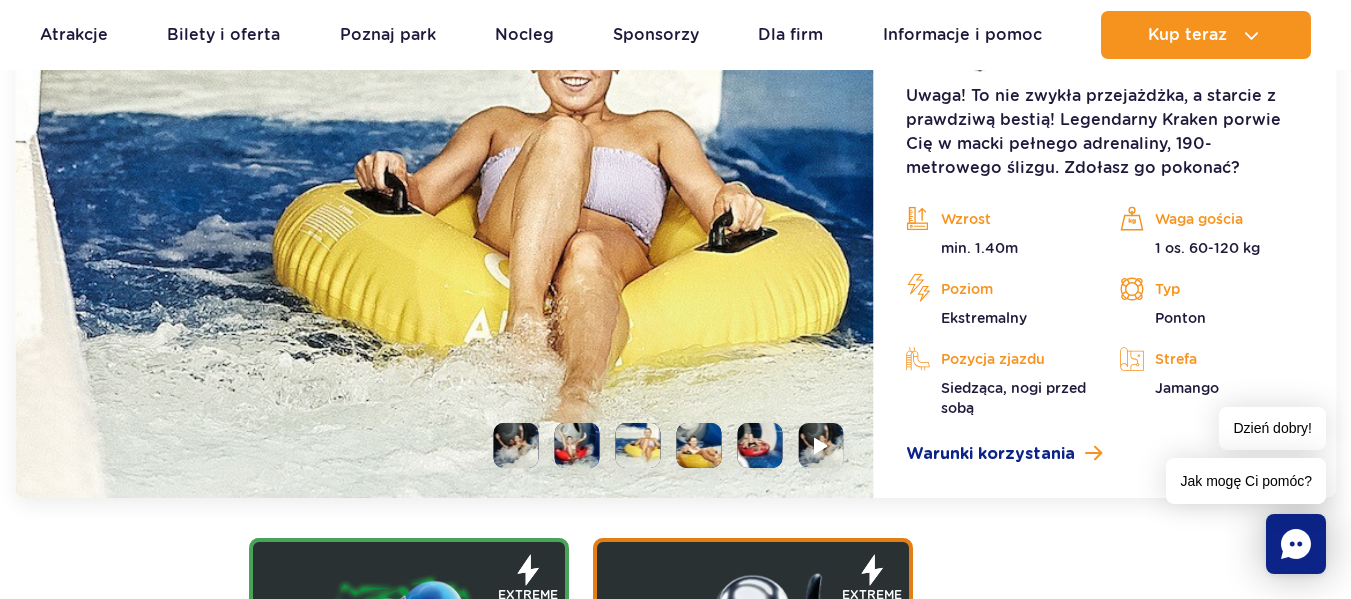 click at bounding box center (699, 445) 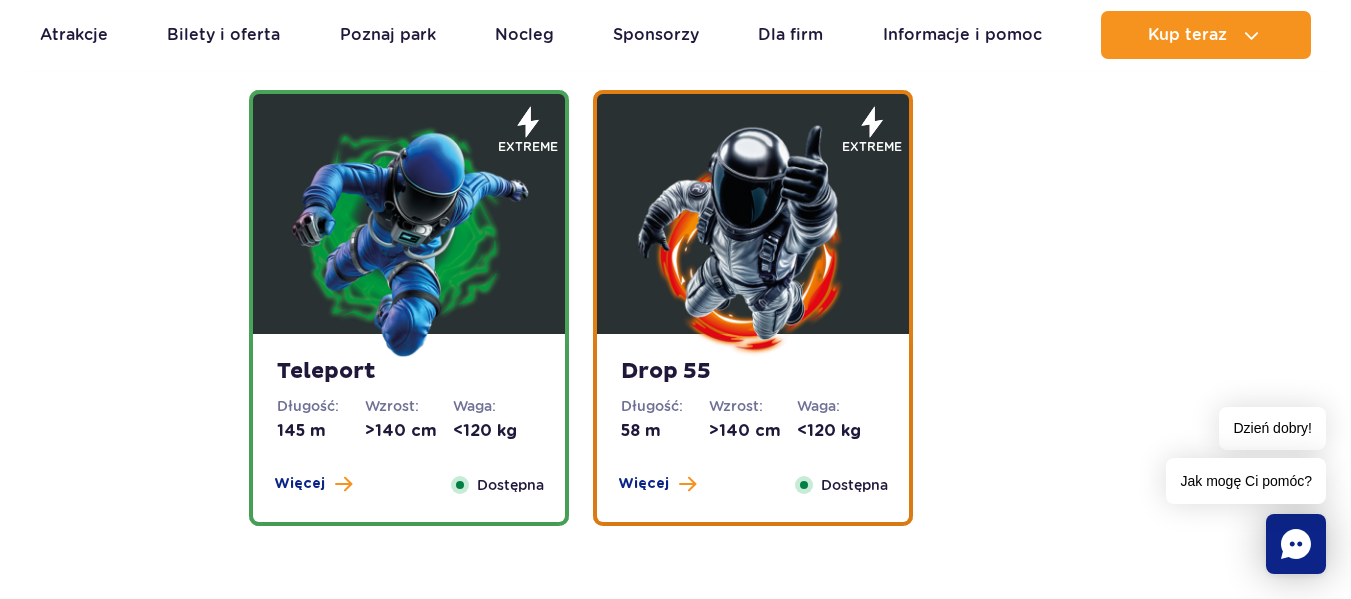 scroll, scrollTop: 2837, scrollLeft: 0, axis: vertical 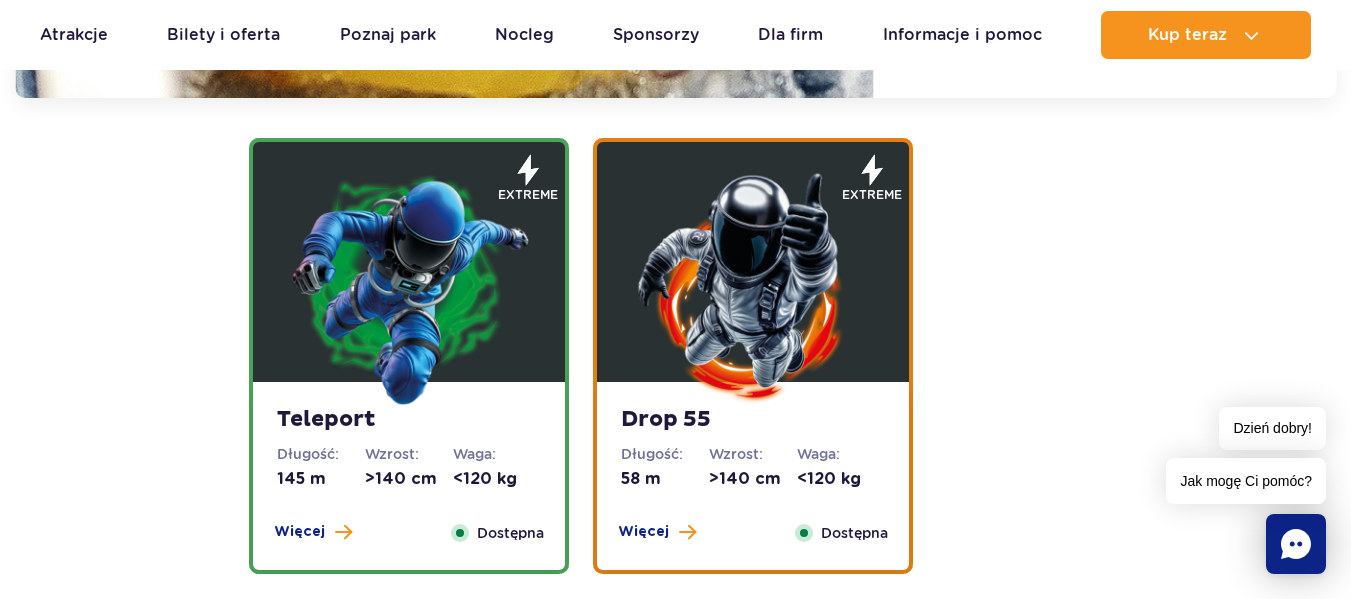 click at bounding box center (753, 287) 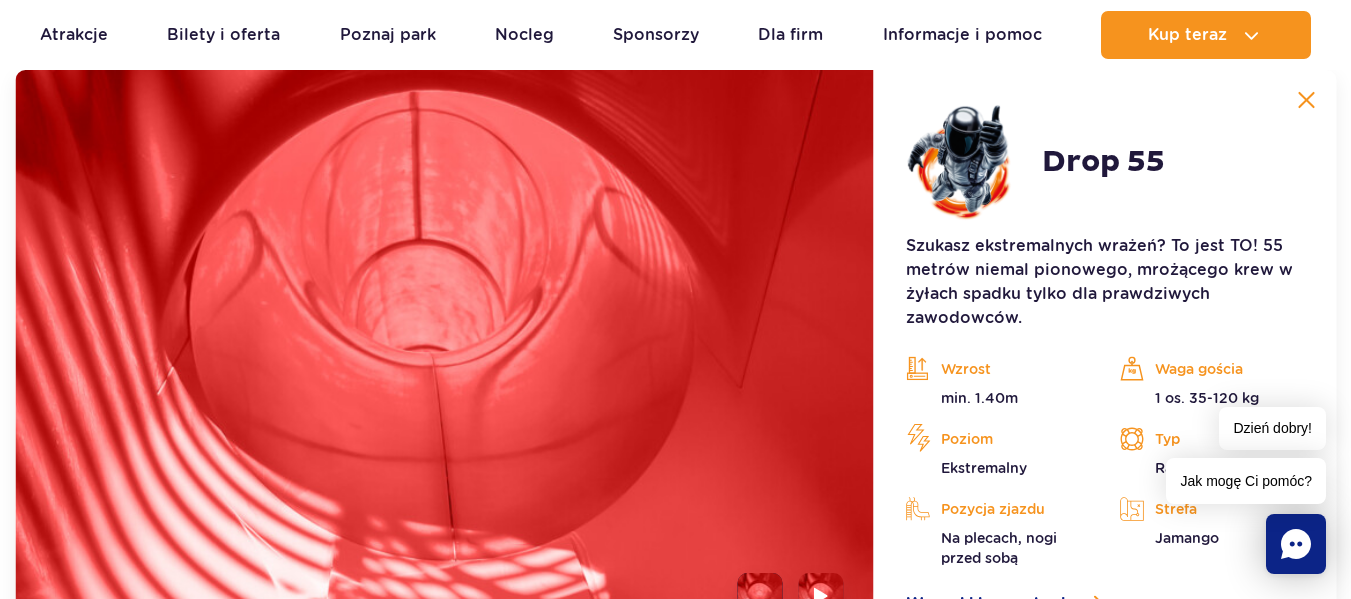 scroll, scrollTop: 2713, scrollLeft: 0, axis: vertical 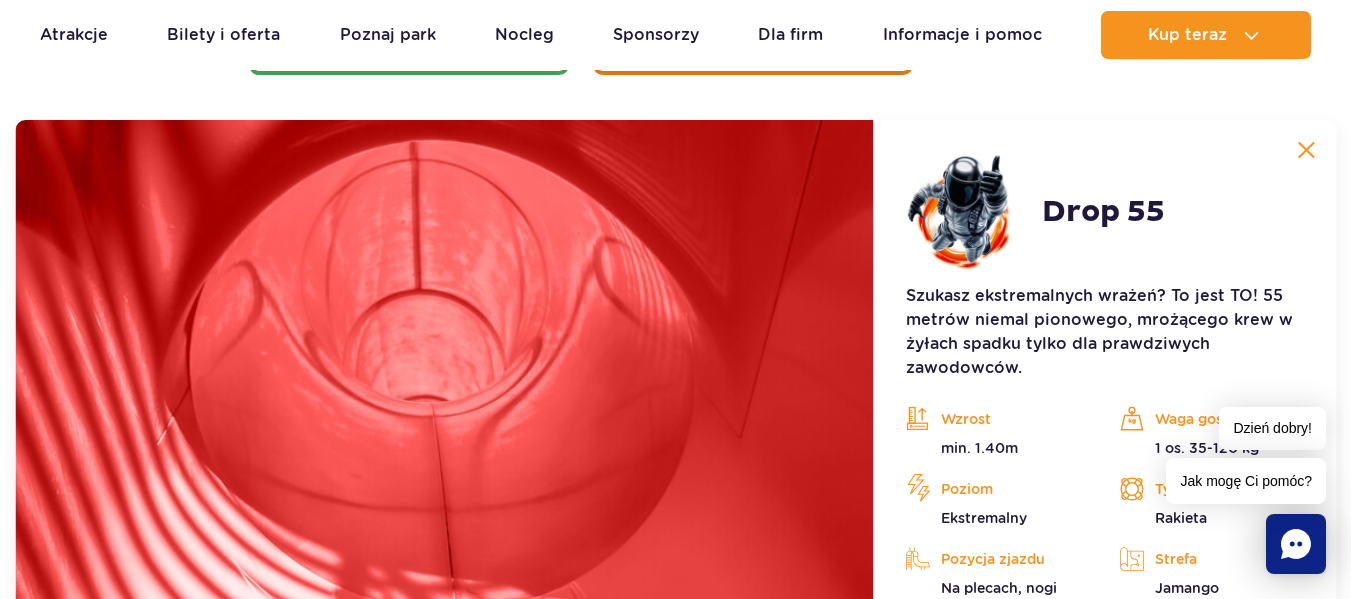 click at bounding box center (444, 409) 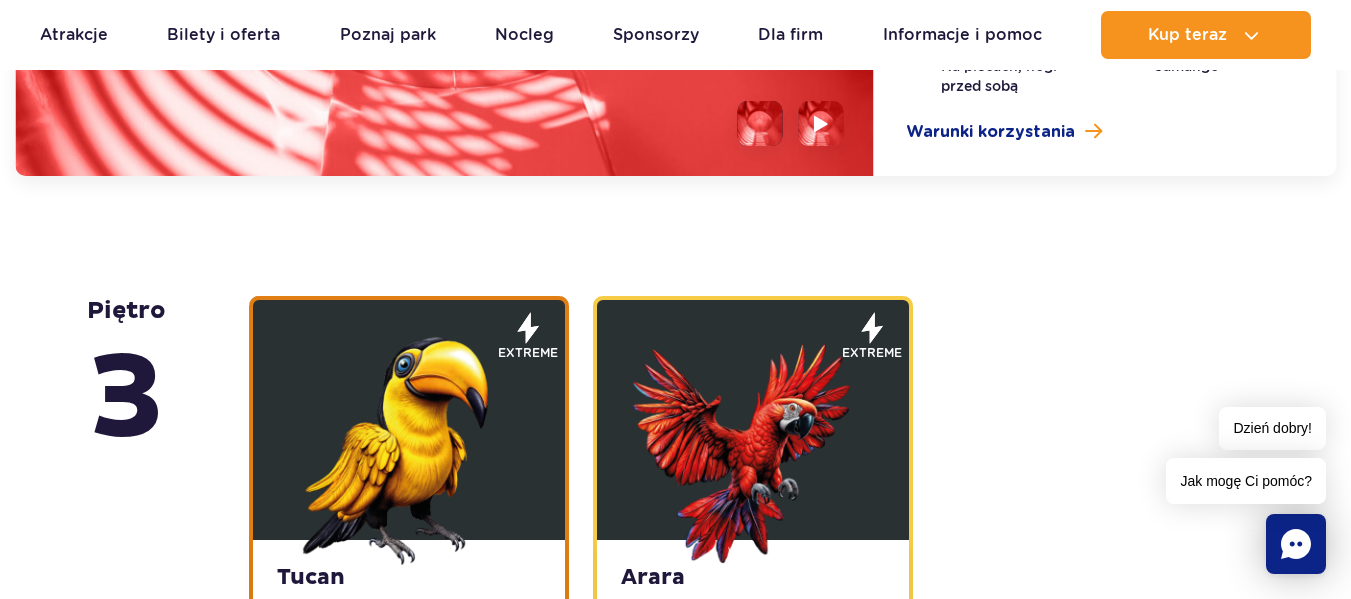scroll, scrollTop: 2913, scrollLeft: 0, axis: vertical 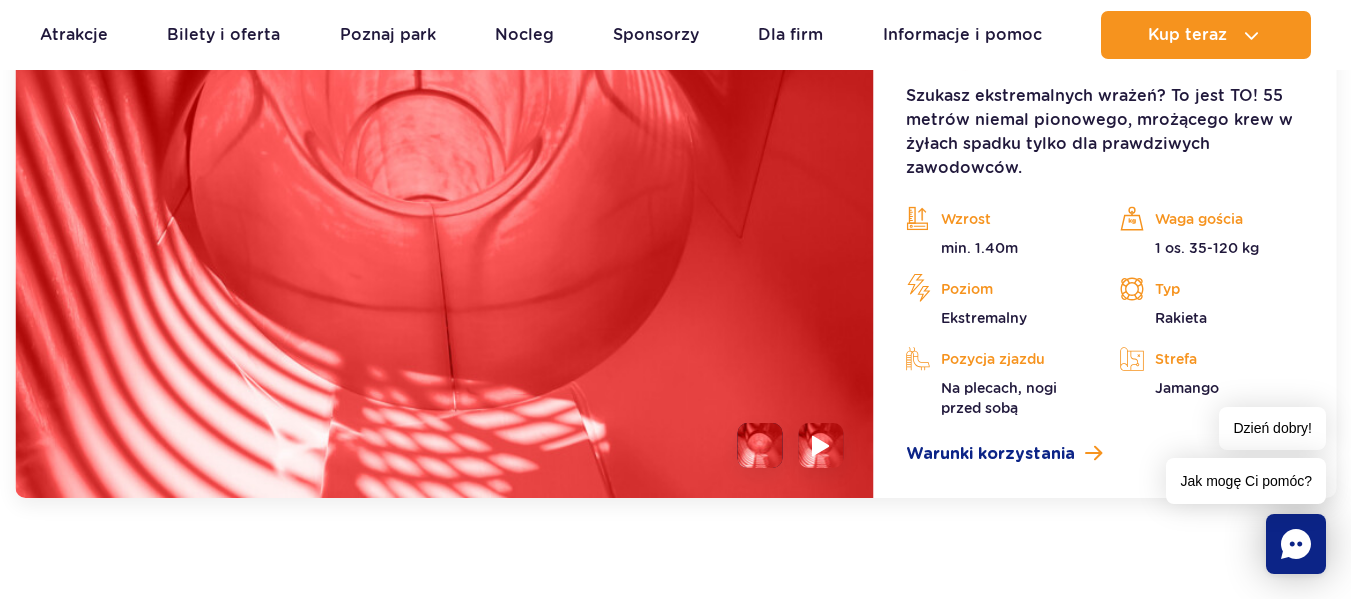 click at bounding box center (821, 445) 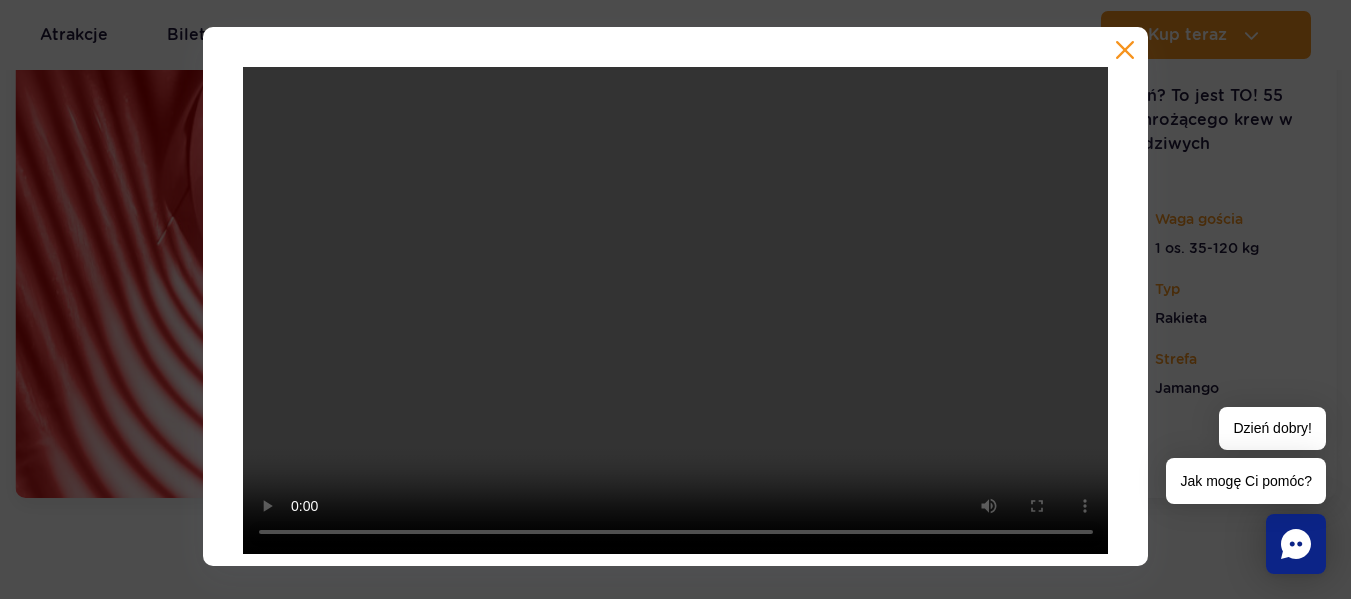 click at bounding box center (1125, 50) 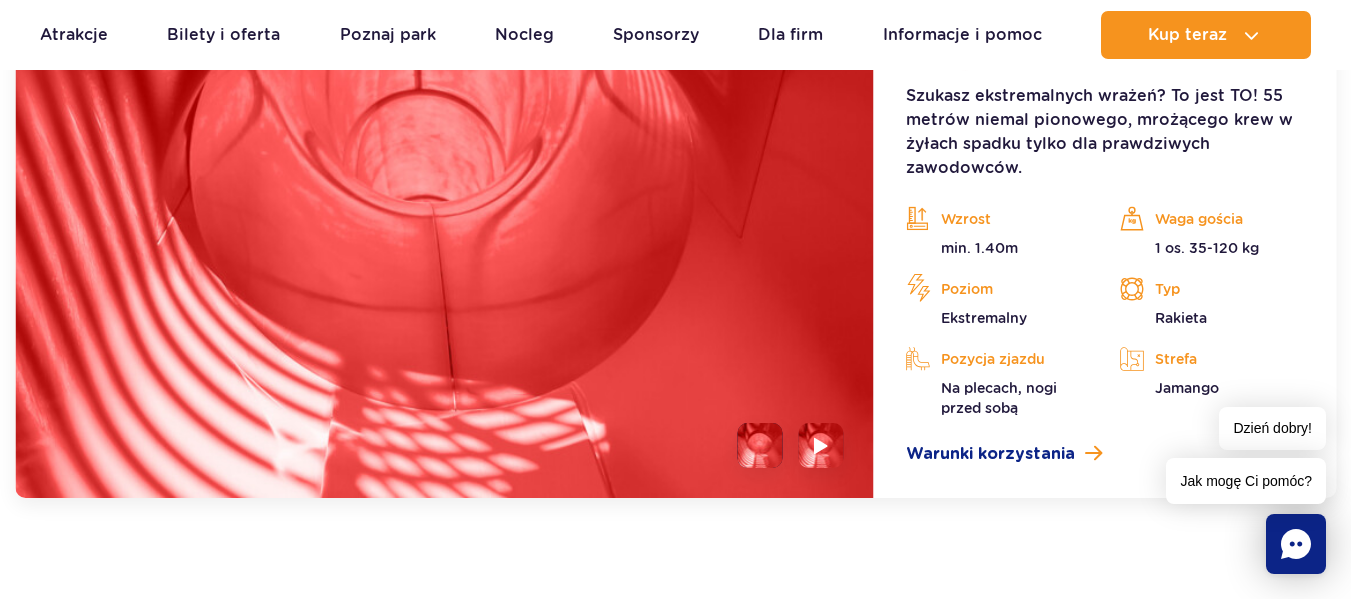 click at bounding box center [760, 445] 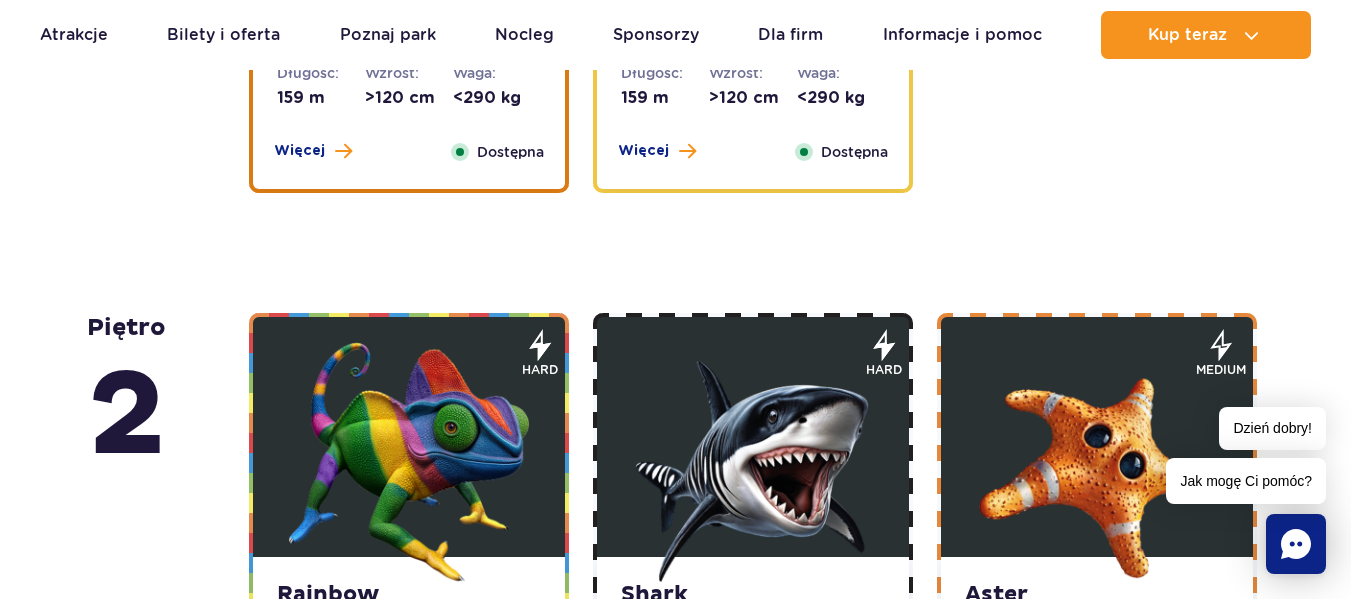 scroll, scrollTop: 3913, scrollLeft: 0, axis: vertical 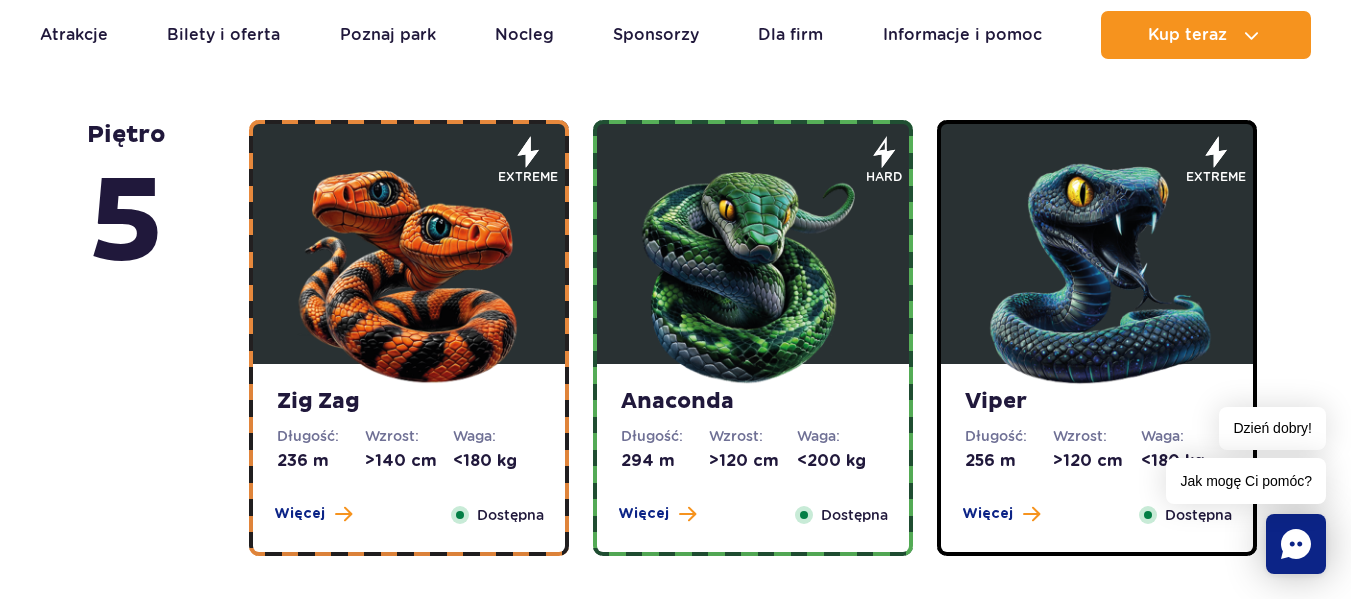click at bounding box center [409, 269] 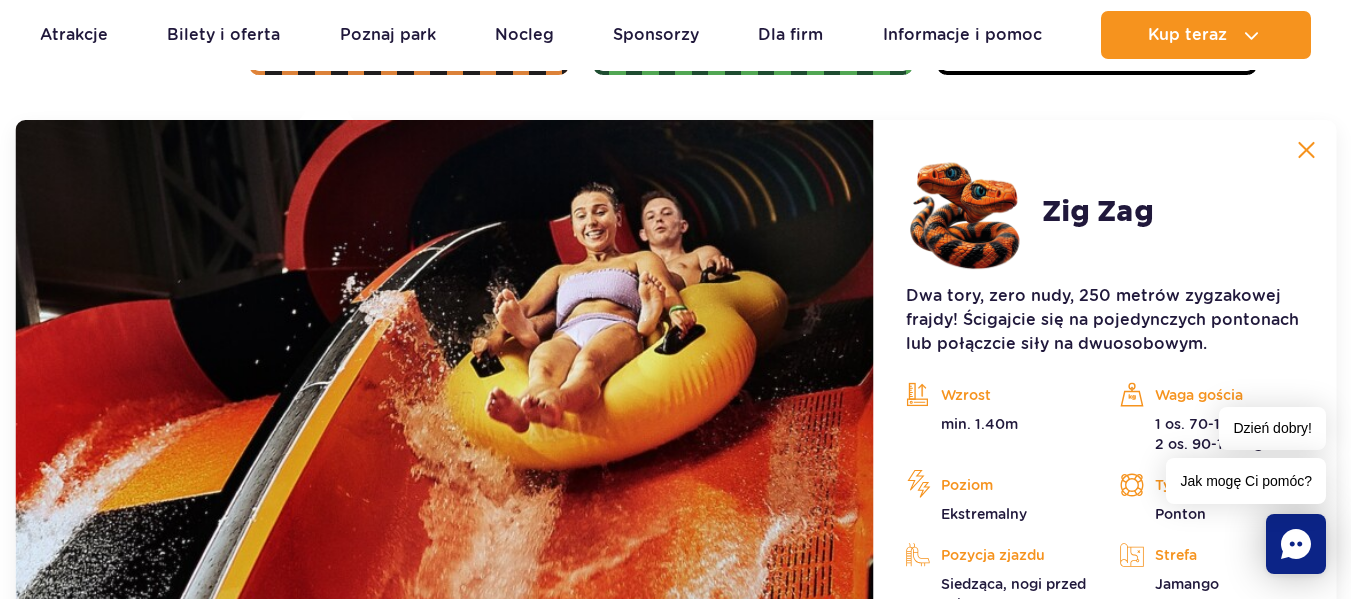 scroll, scrollTop: 1881, scrollLeft: 0, axis: vertical 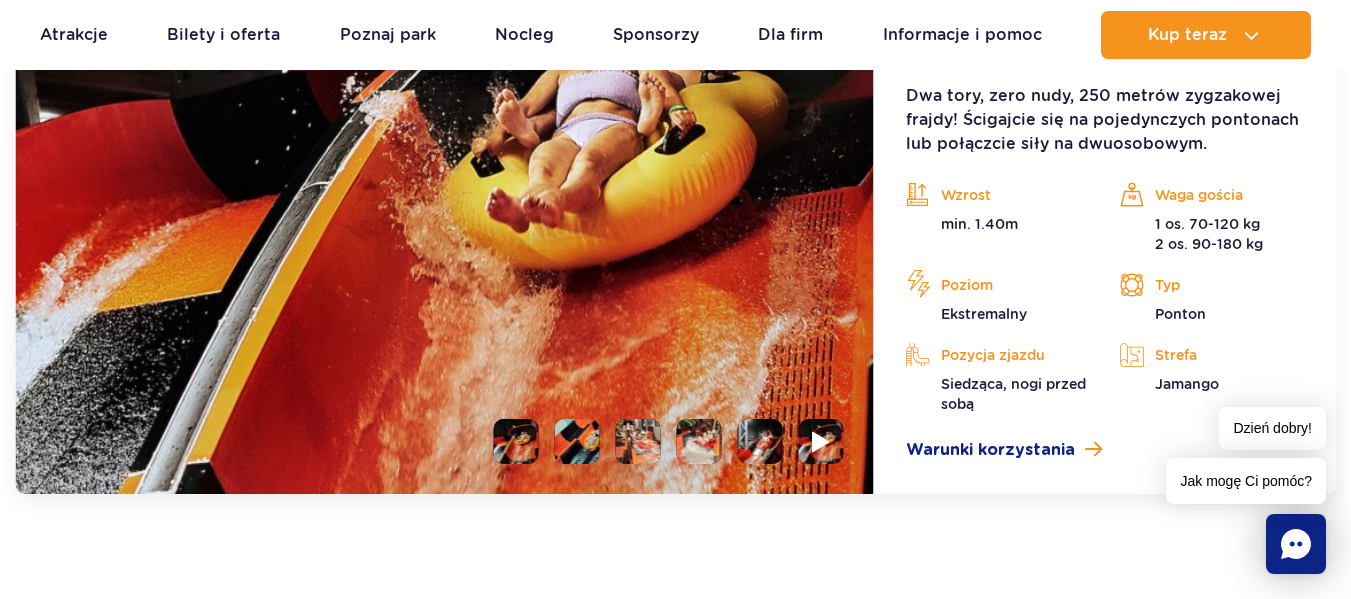 click at bounding box center (821, 441) 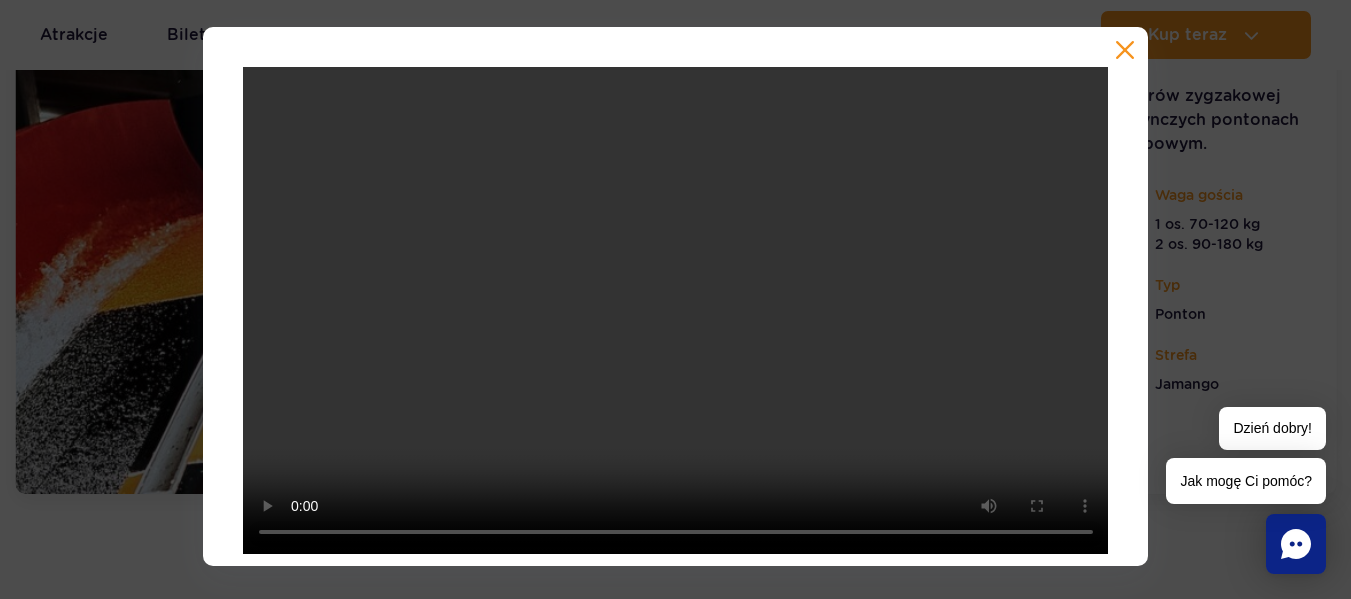 type 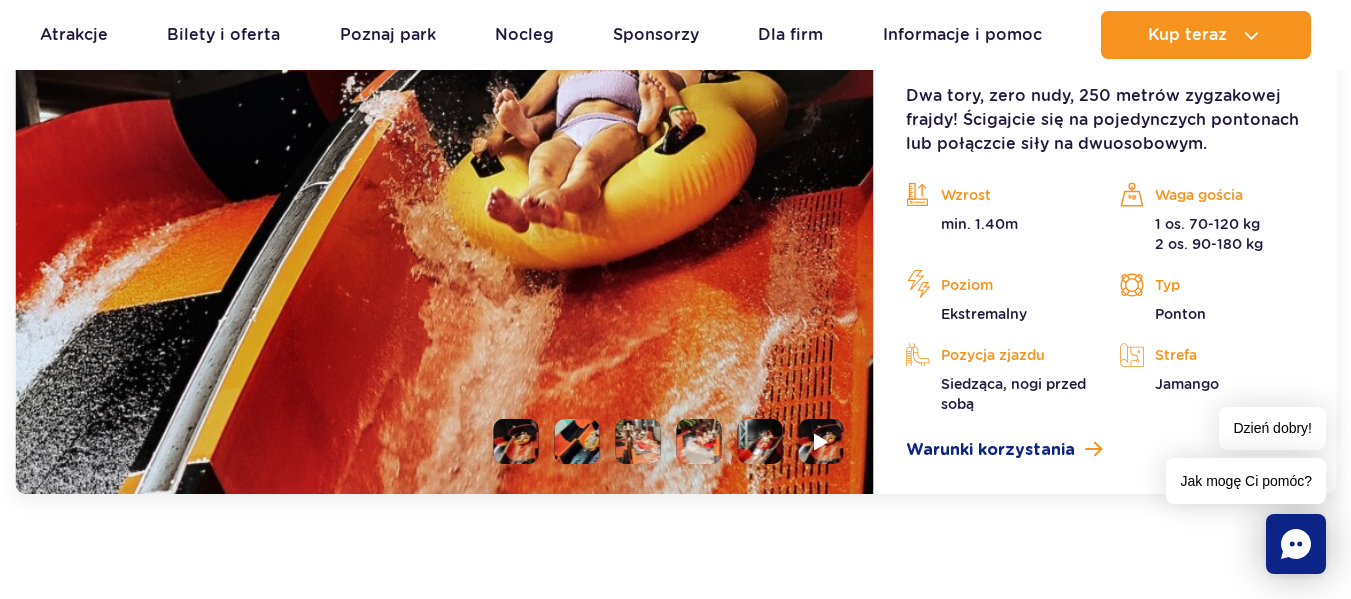click at bounding box center [760, 441] 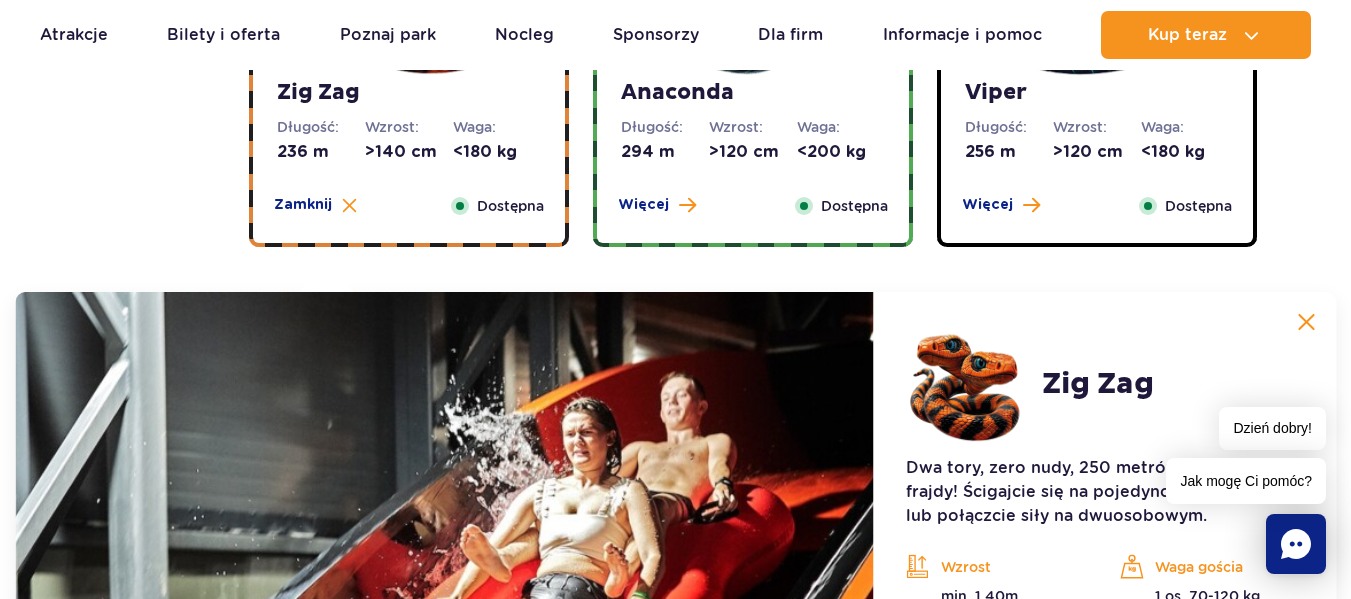 scroll, scrollTop: 1081, scrollLeft: 0, axis: vertical 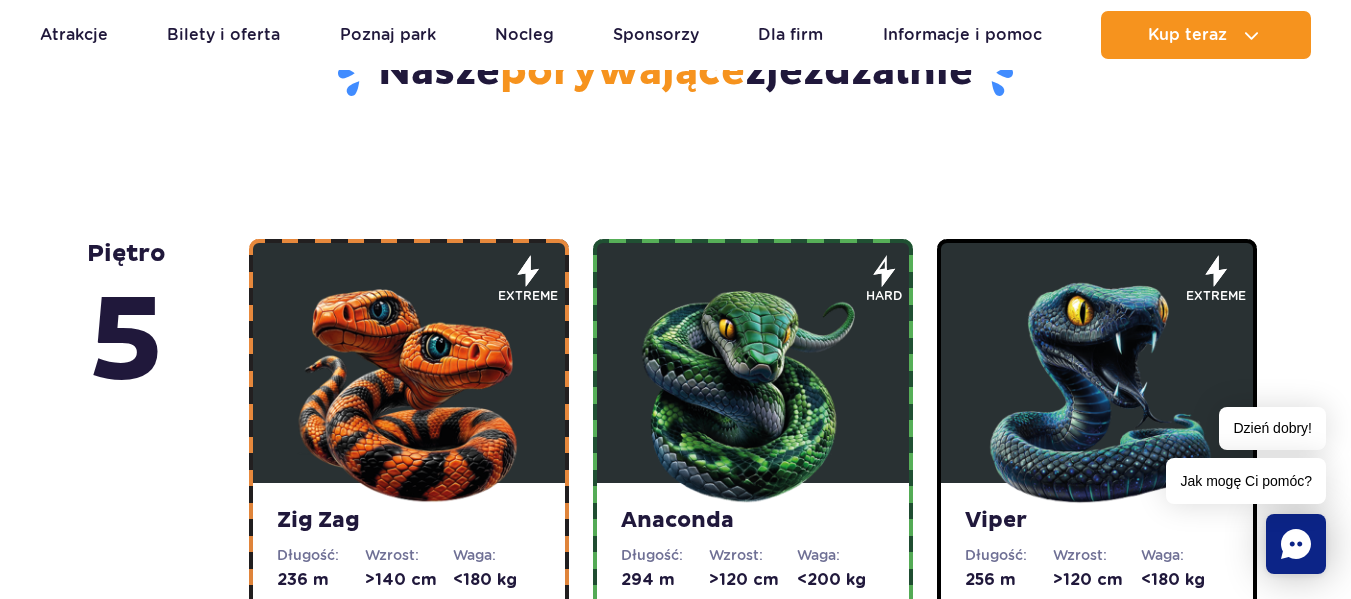 click at bounding box center [1097, 388] 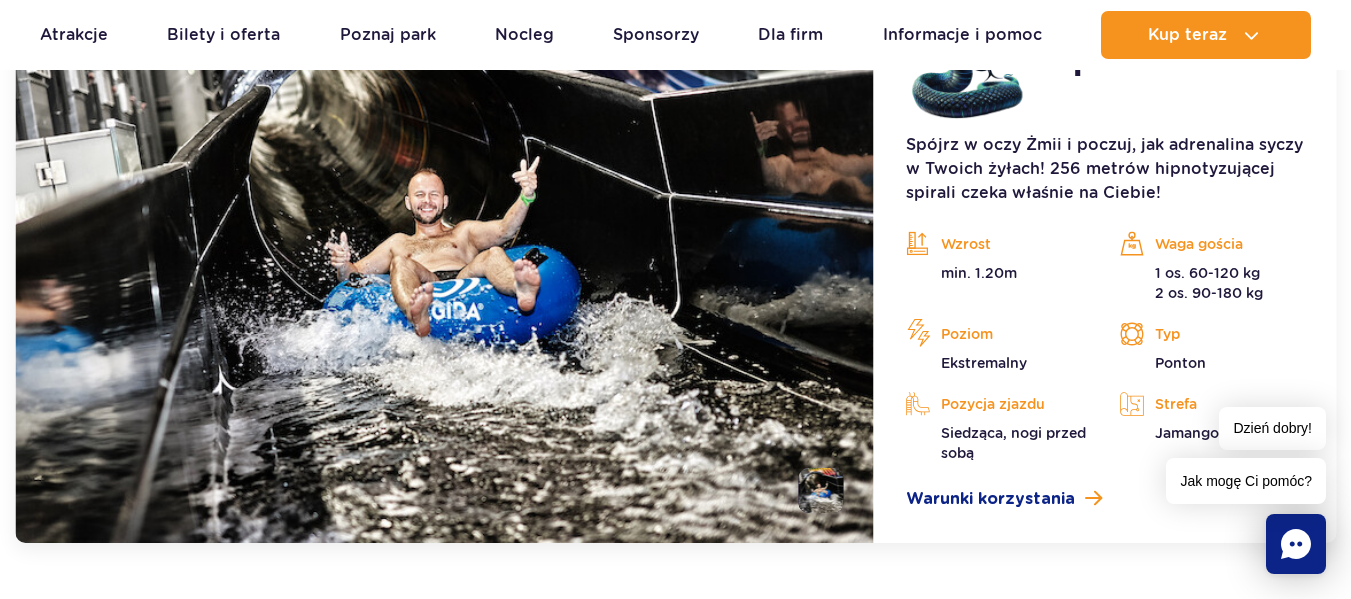 scroll, scrollTop: 1881, scrollLeft: 0, axis: vertical 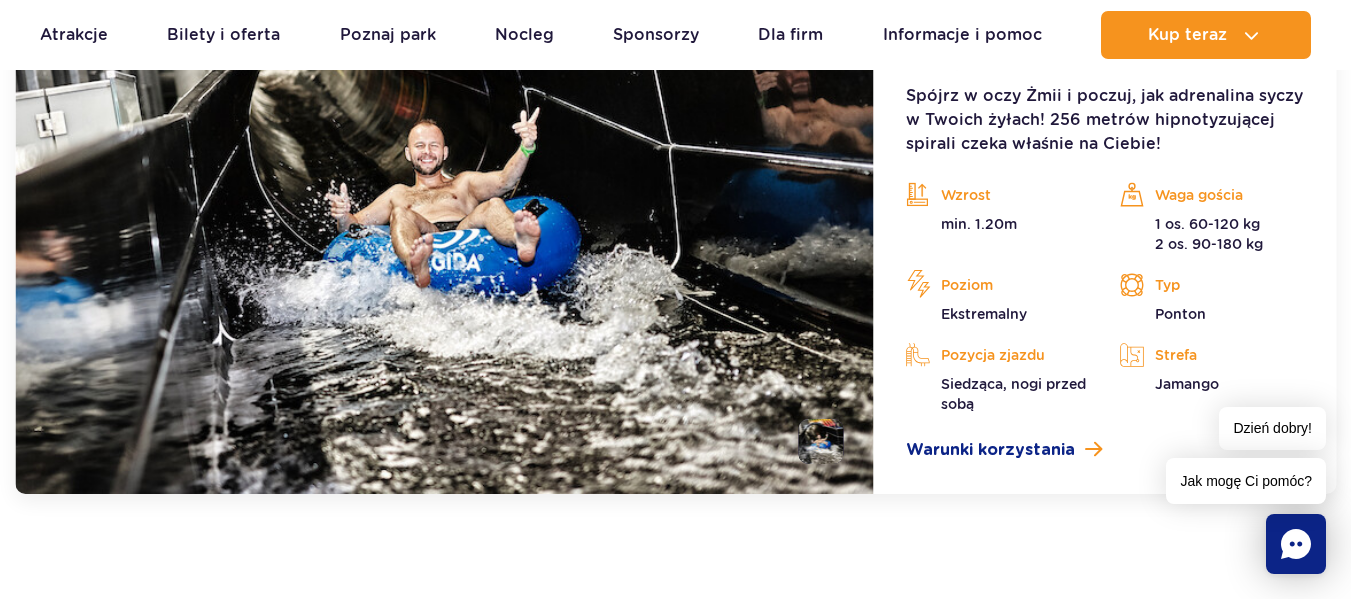 click at bounding box center (821, 441) 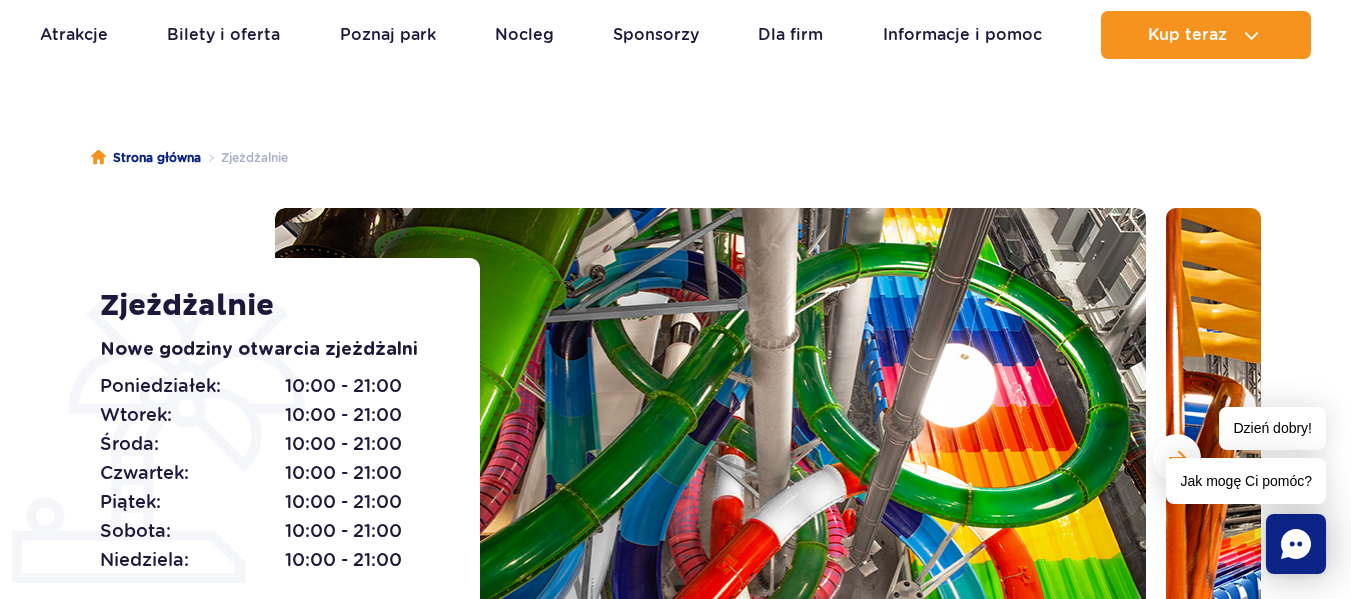 scroll, scrollTop: 0, scrollLeft: 0, axis: both 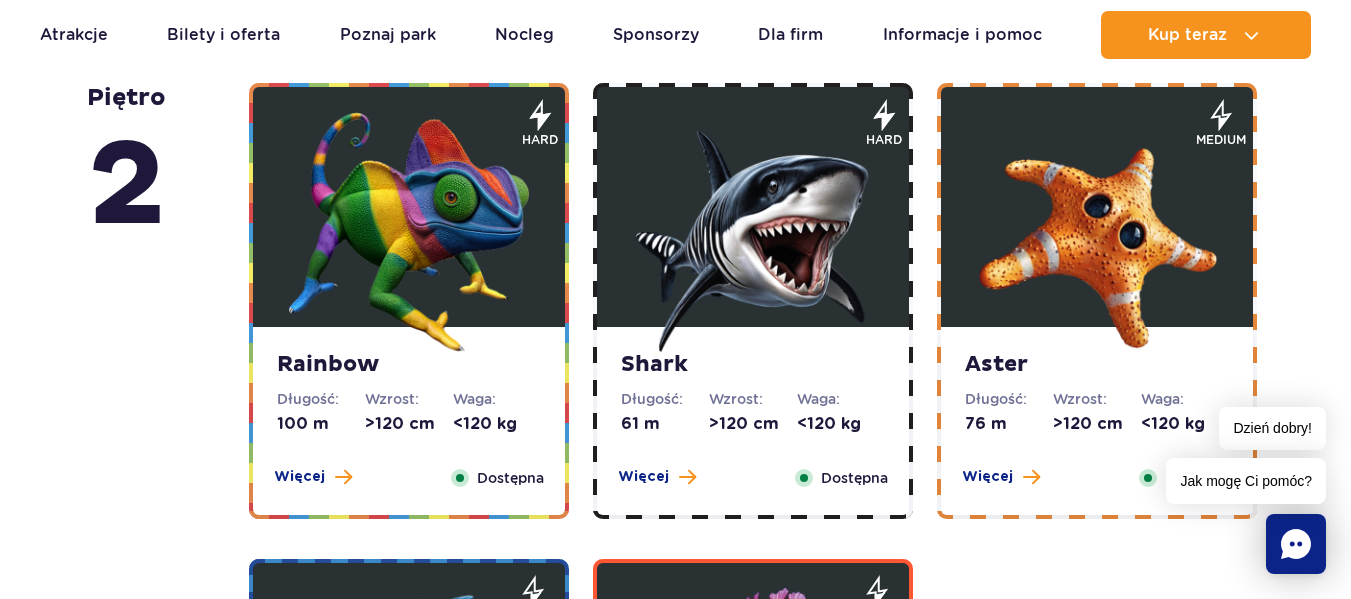 click at bounding box center [409, 232] 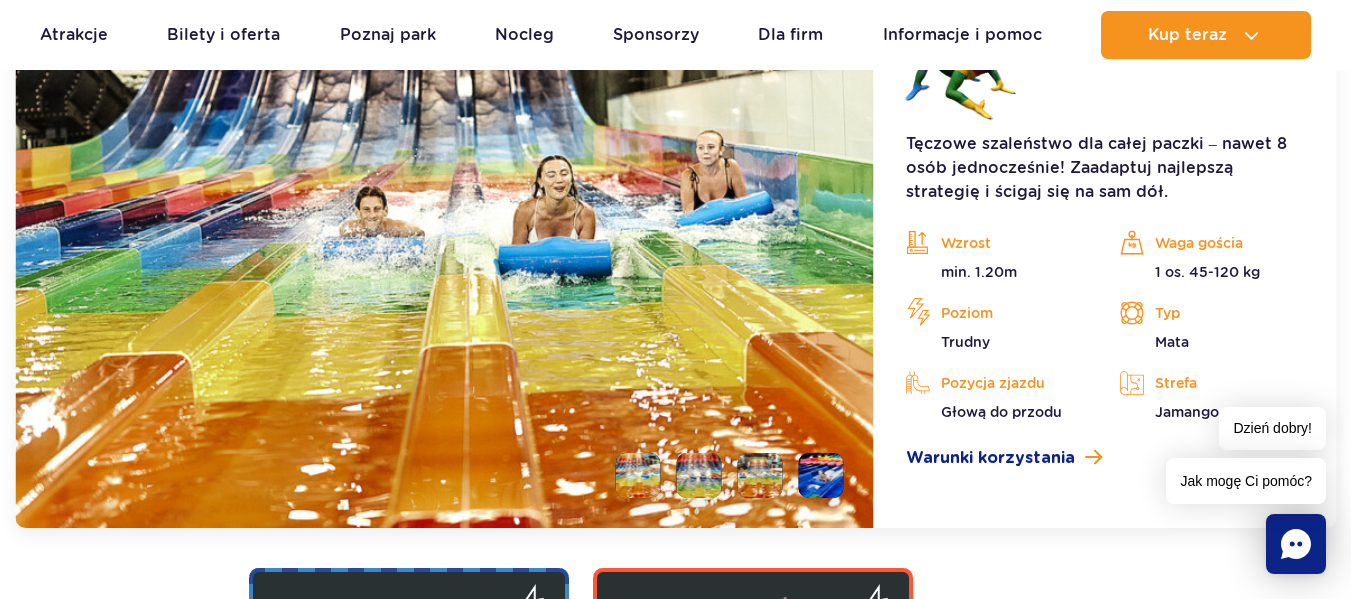 scroll, scrollTop: 4025, scrollLeft: 0, axis: vertical 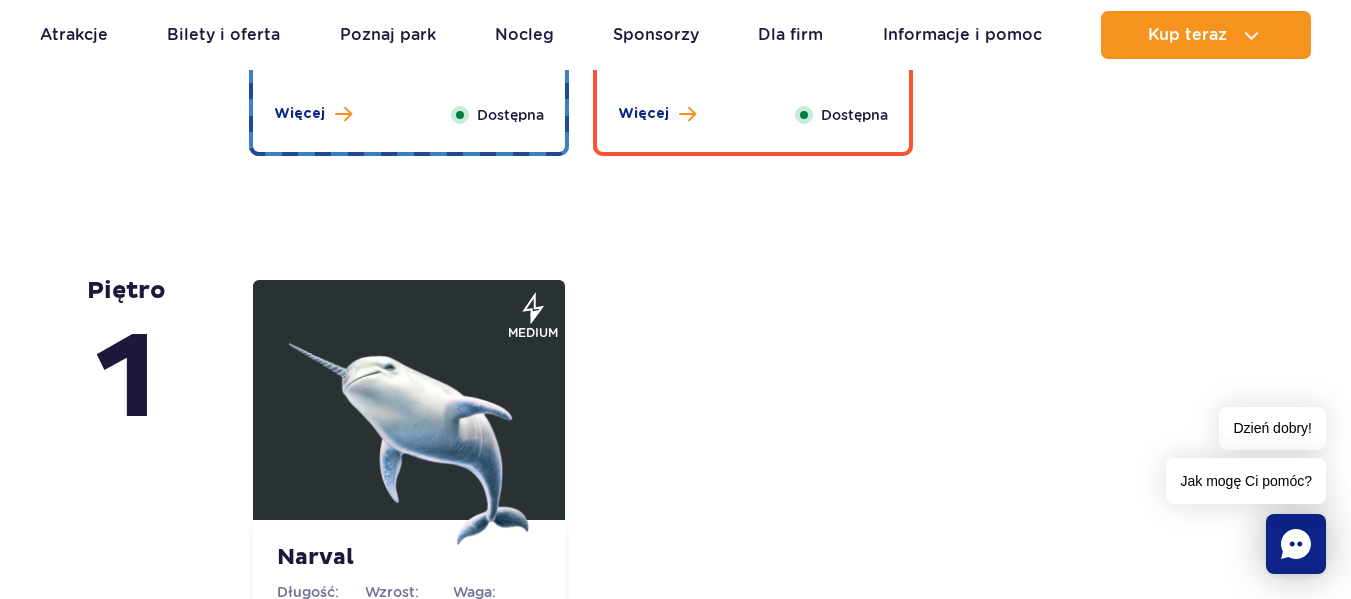 click at bounding box center [409, 425] 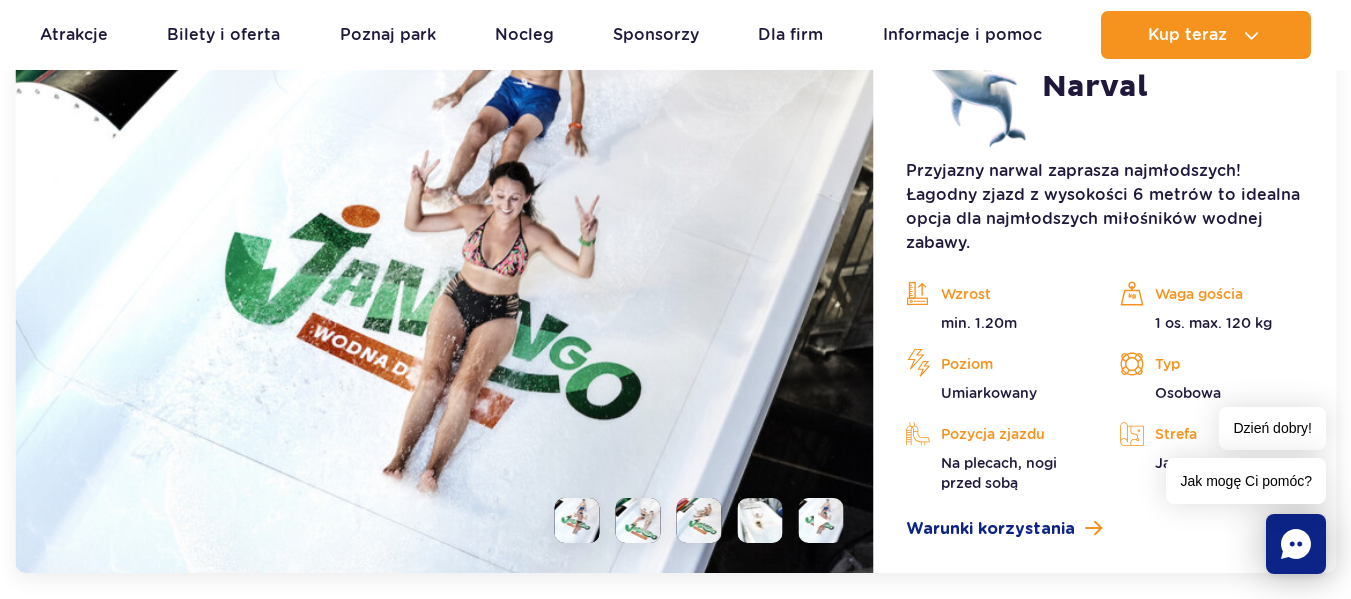 scroll, scrollTop: 5257, scrollLeft: 0, axis: vertical 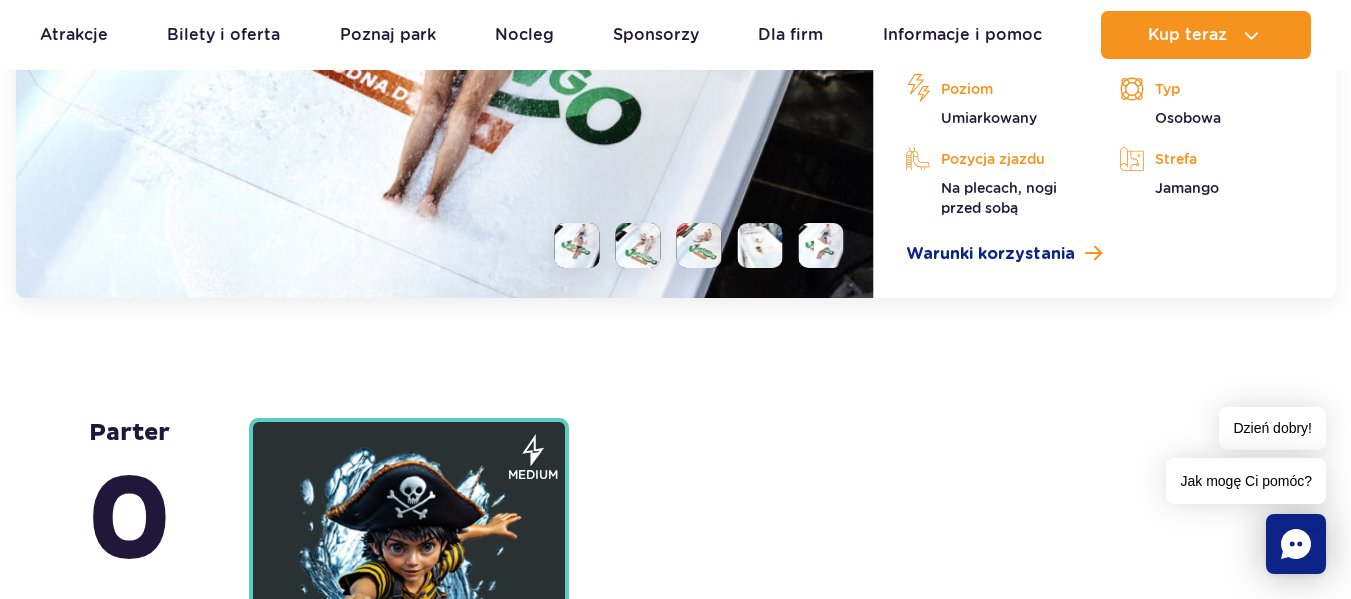 click at bounding box center (638, 245) 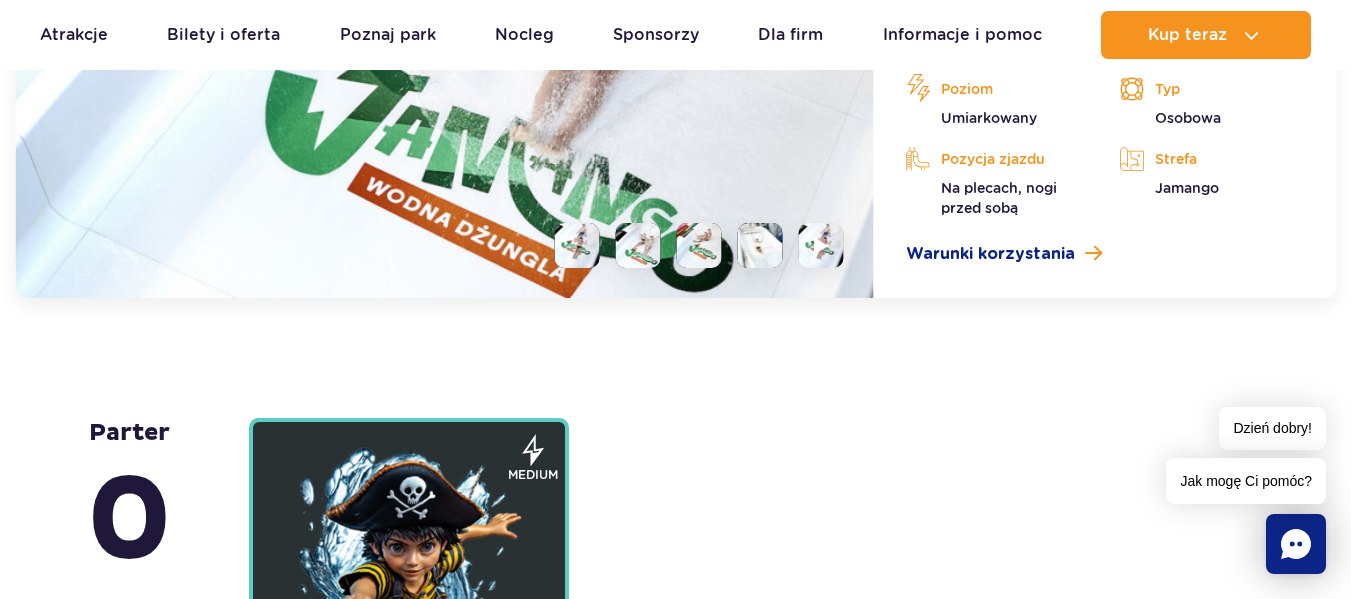 click at bounding box center [691, 245] 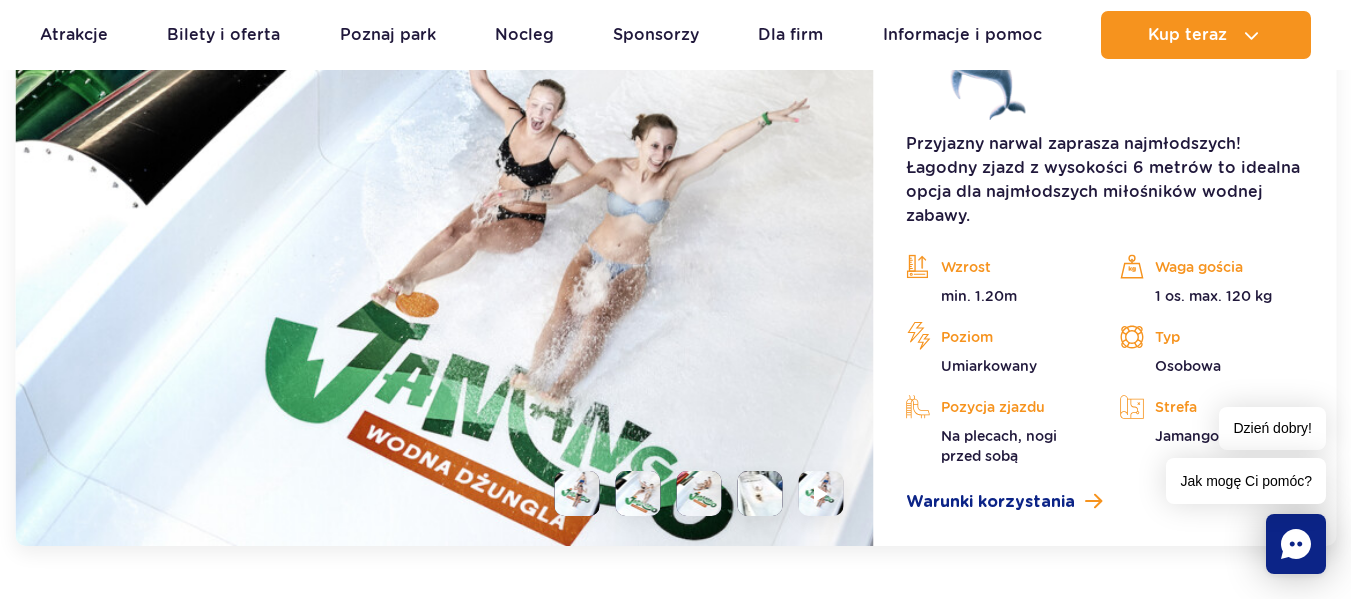 scroll, scrollTop: 5057, scrollLeft: 0, axis: vertical 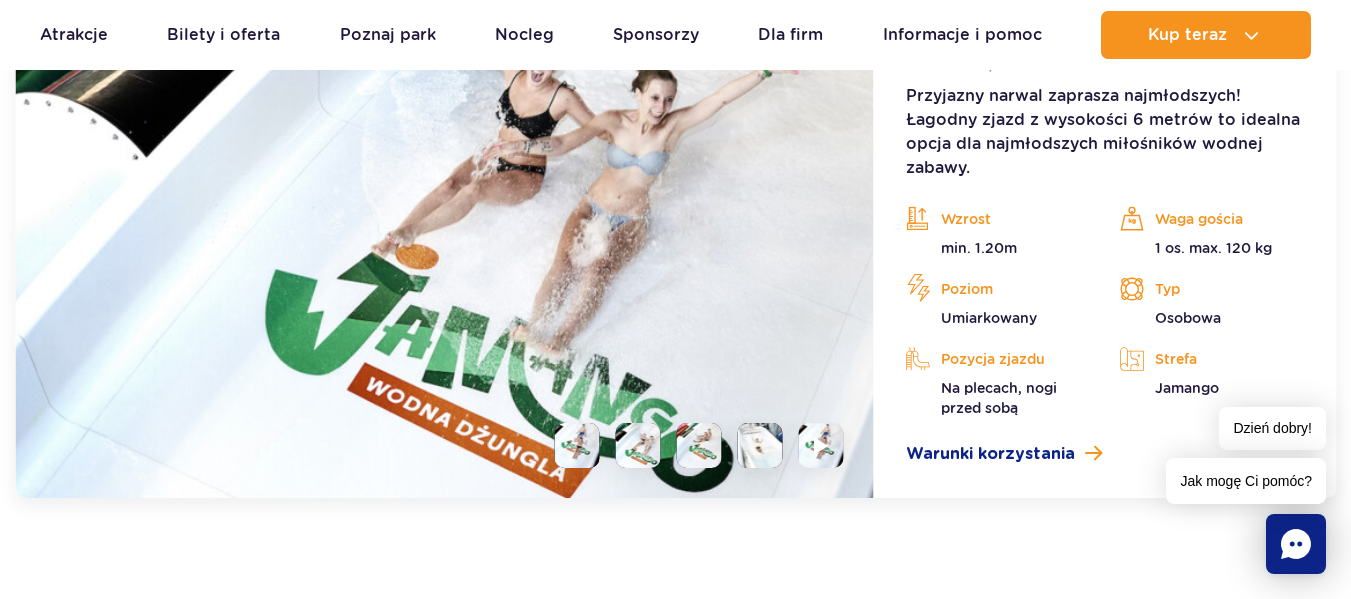 click at bounding box center (691, 445) 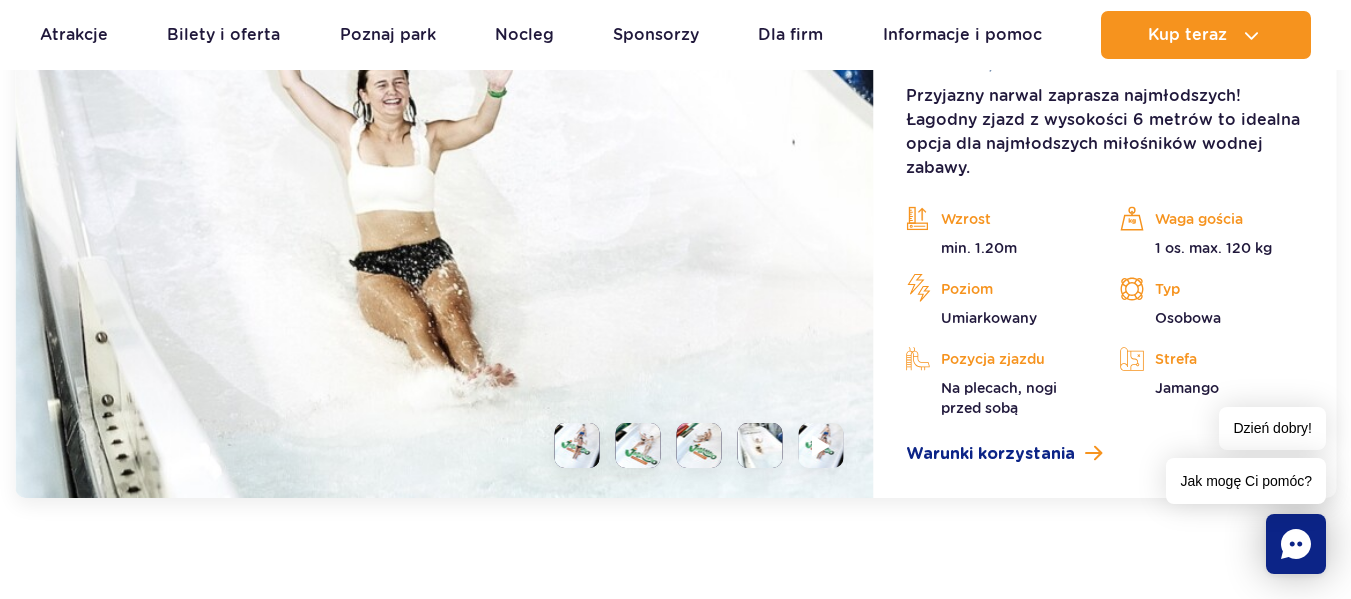 click at bounding box center (821, 445) 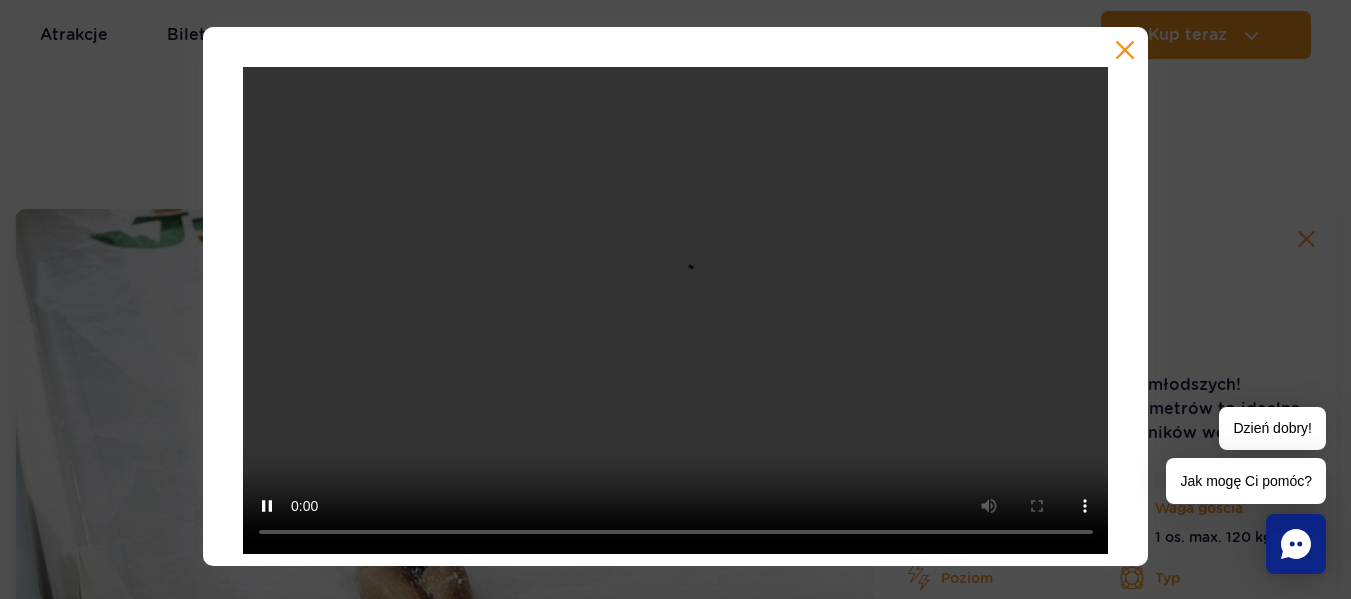 scroll, scrollTop: 4657, scrollLeft: 0, axis: vertical 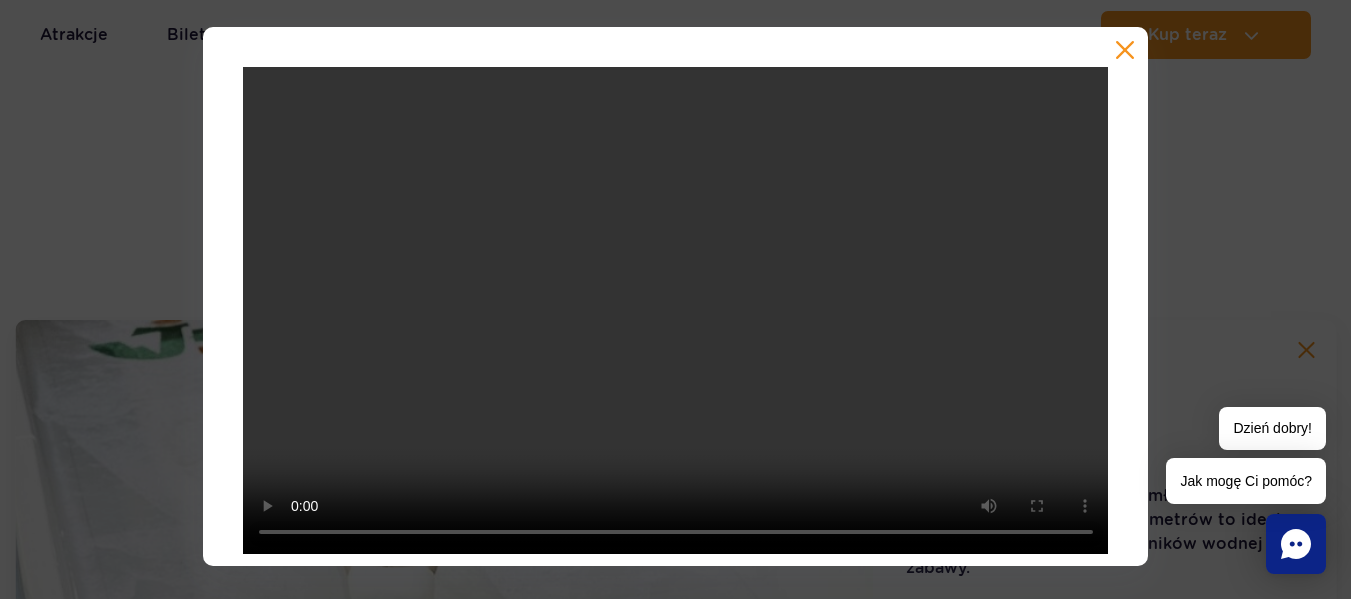 click at bounding box center [1125, 50] 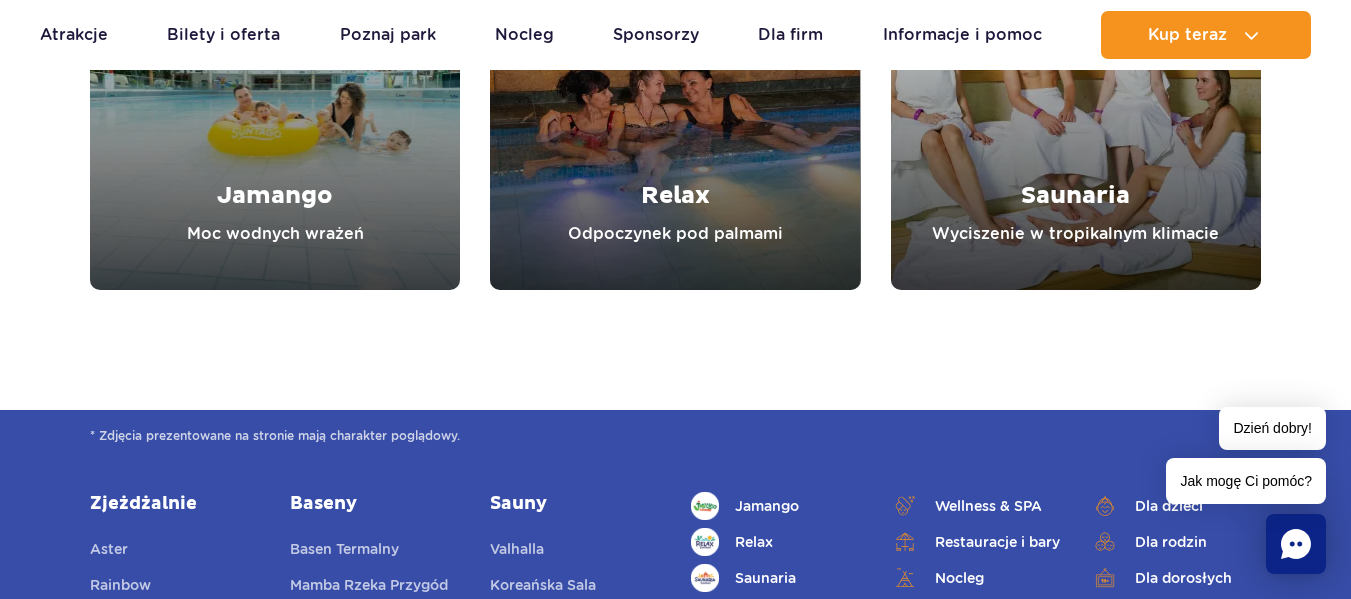 scroll, scrollTop: 8057, scrollLeft: 0, axis: vertical 